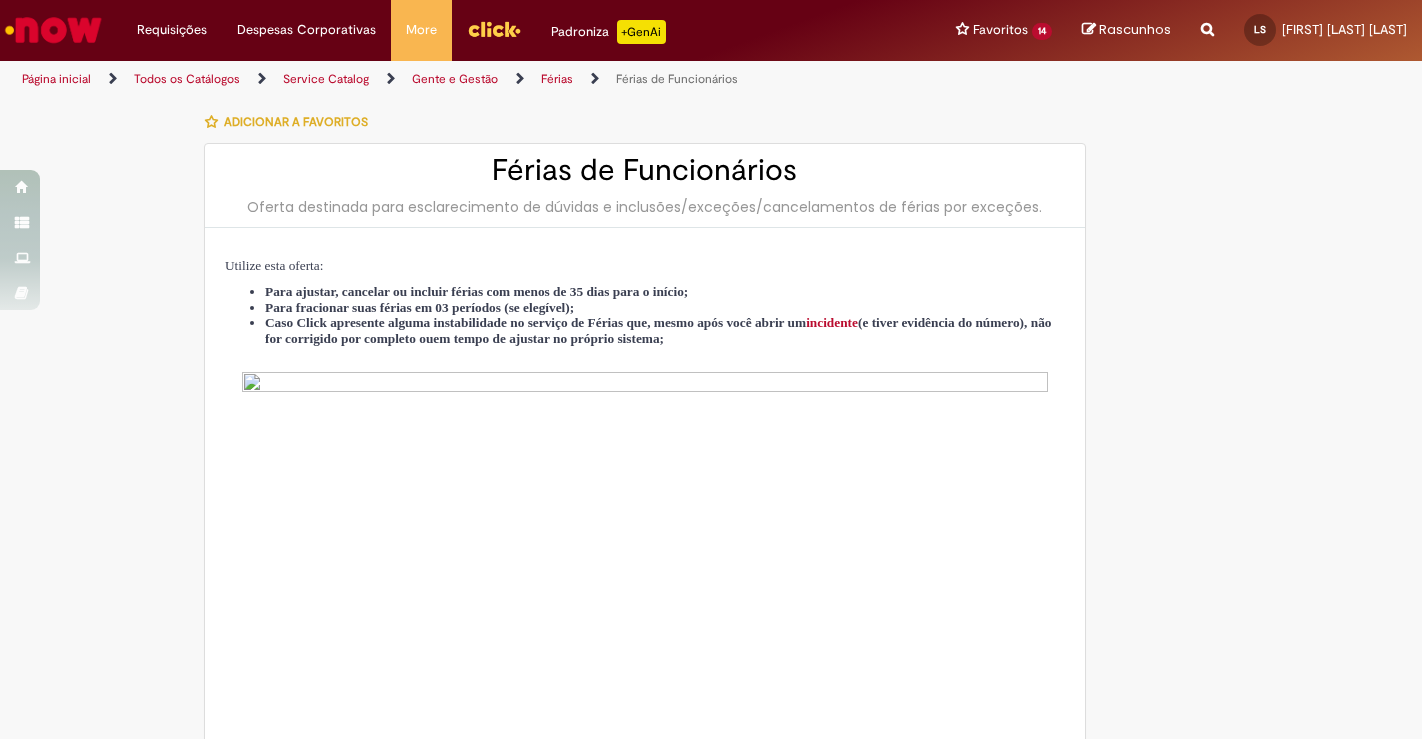 scroll, scrollTop: 0, scrollLeft: 0, axis: both 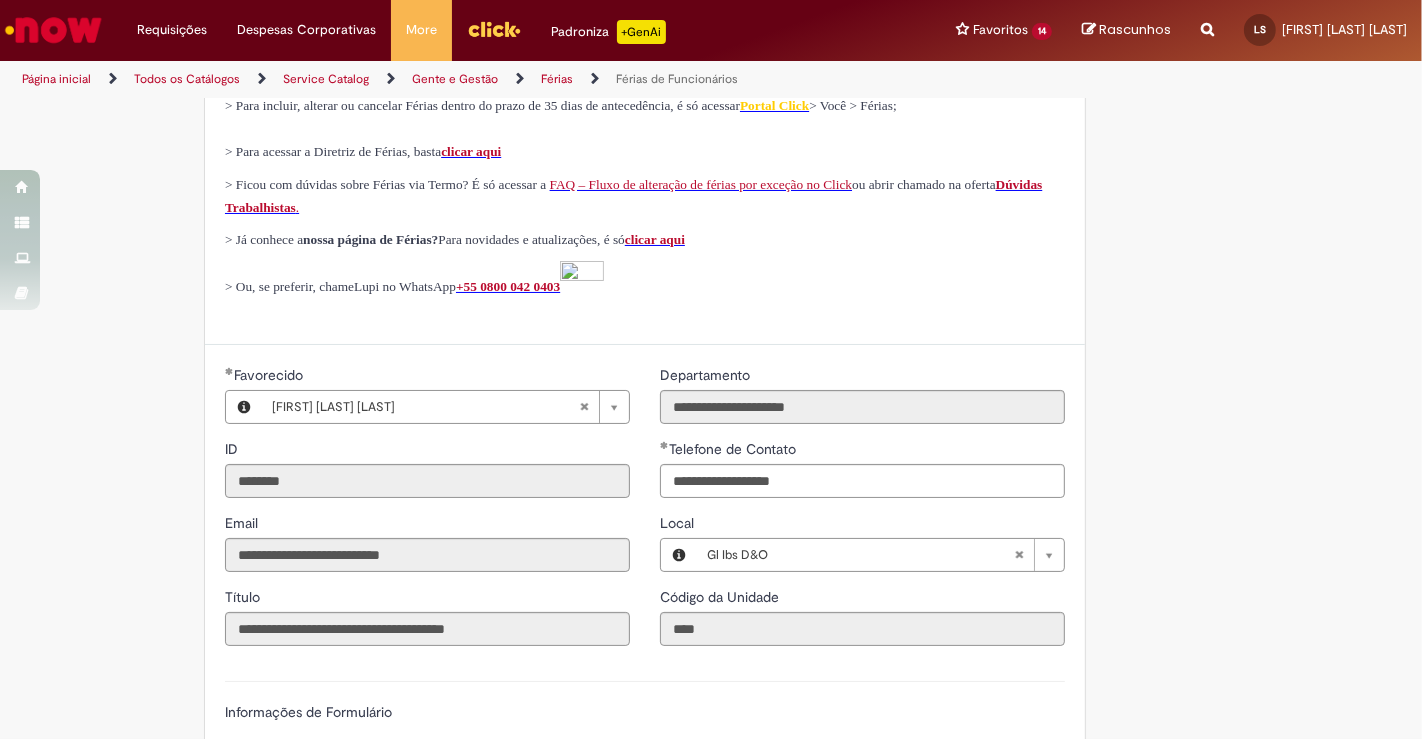 click on "Tire dúvidas com LupiAssist    +GenAI
Oi! Eu sou LupiAssist, uma Inteligência Artificial Generativa em constante aprendizado   Meu conteúdo é monitorado para trazer uma melhor experiência
Dúvidas comuns:
Só mais um instante, estou consultando nossas bases de conhecimento  e escrevendo a melhor resposta pra você!
Title
Lorem ipsum dolor sit amet    Fazer uma nova pergunta
Gerei esta resposta utilizando IA Generativa em conjunto com os nossos padrões. Em caso de divergência, os documentos oficiais prevalecerão.
Saiba mais em:
Ou ligue para:
E aí, te ajudei?
Sim, obrigado!" at bounding box center [711, 442] 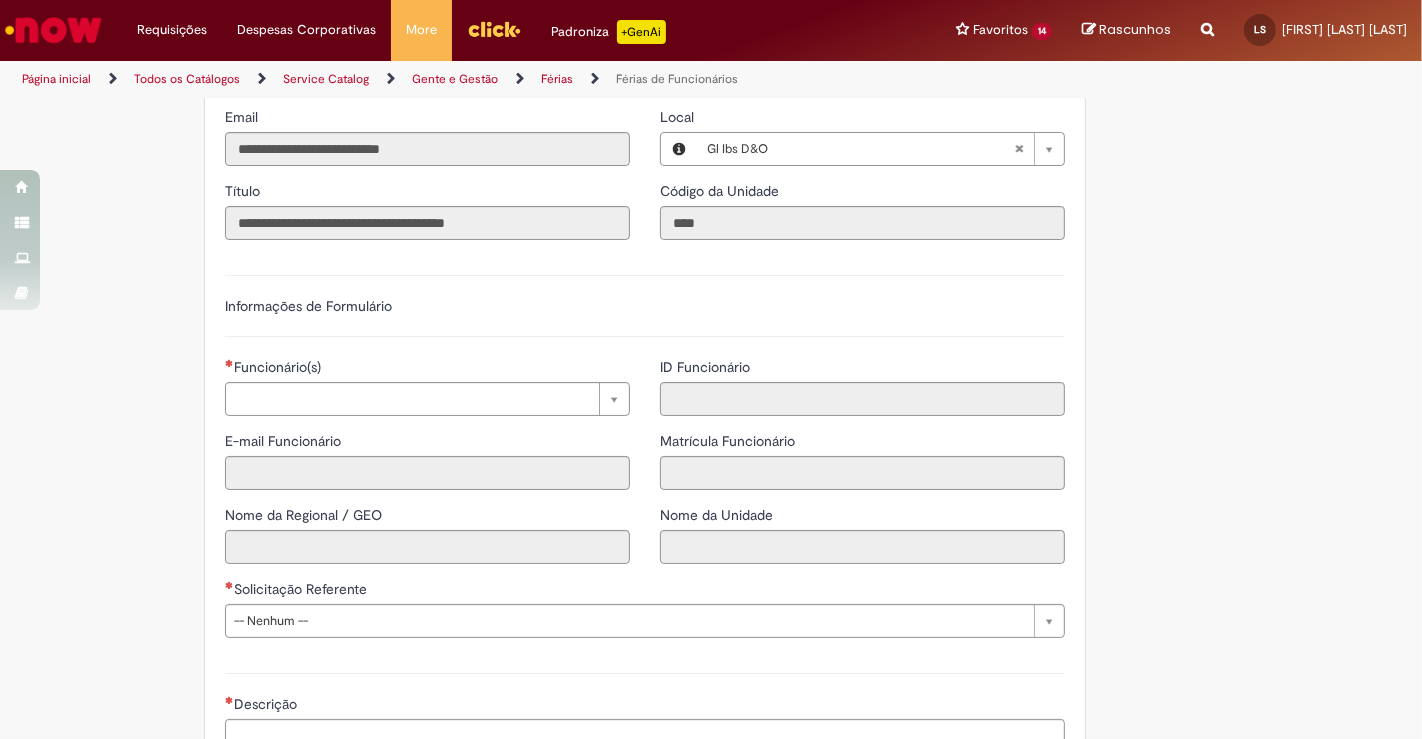 scroll, scrollTop: 1230, scrollLeft: 0, axis: vertical 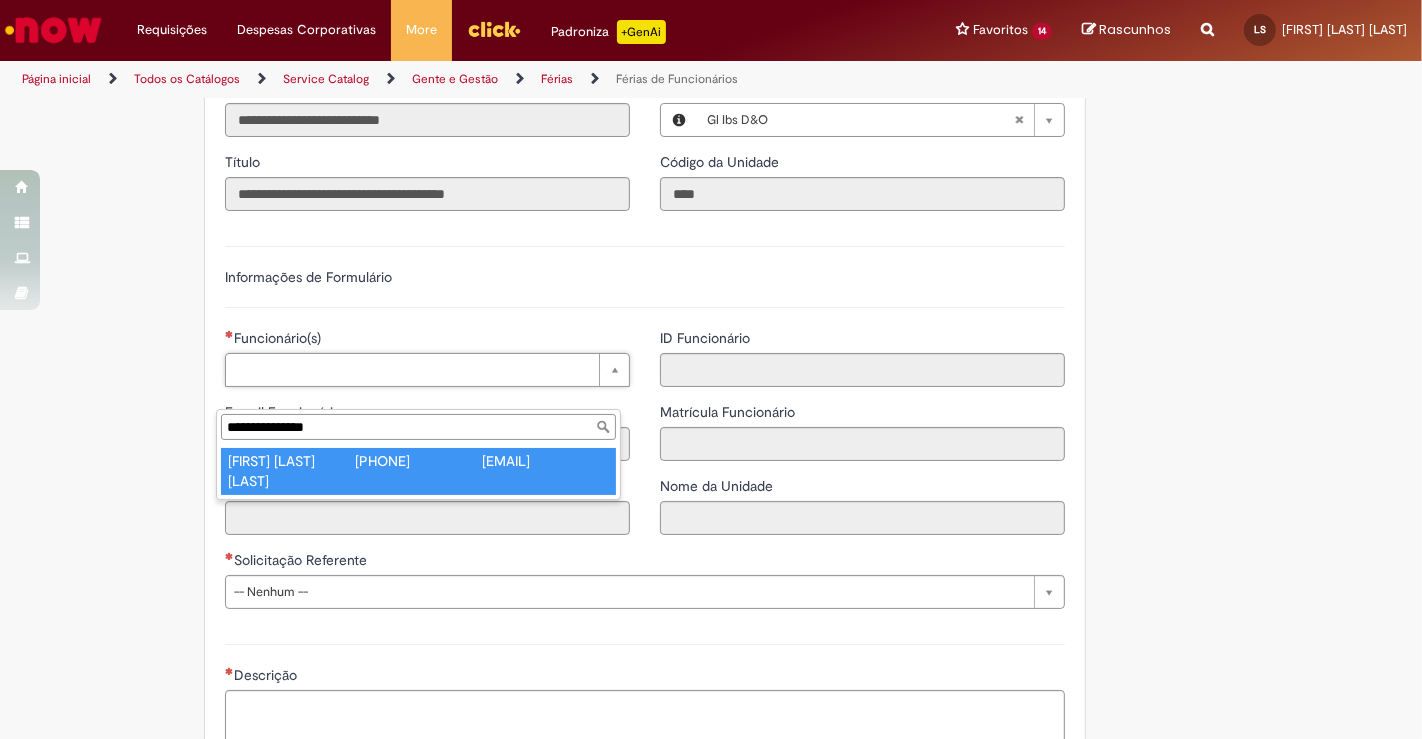 type on "**********" 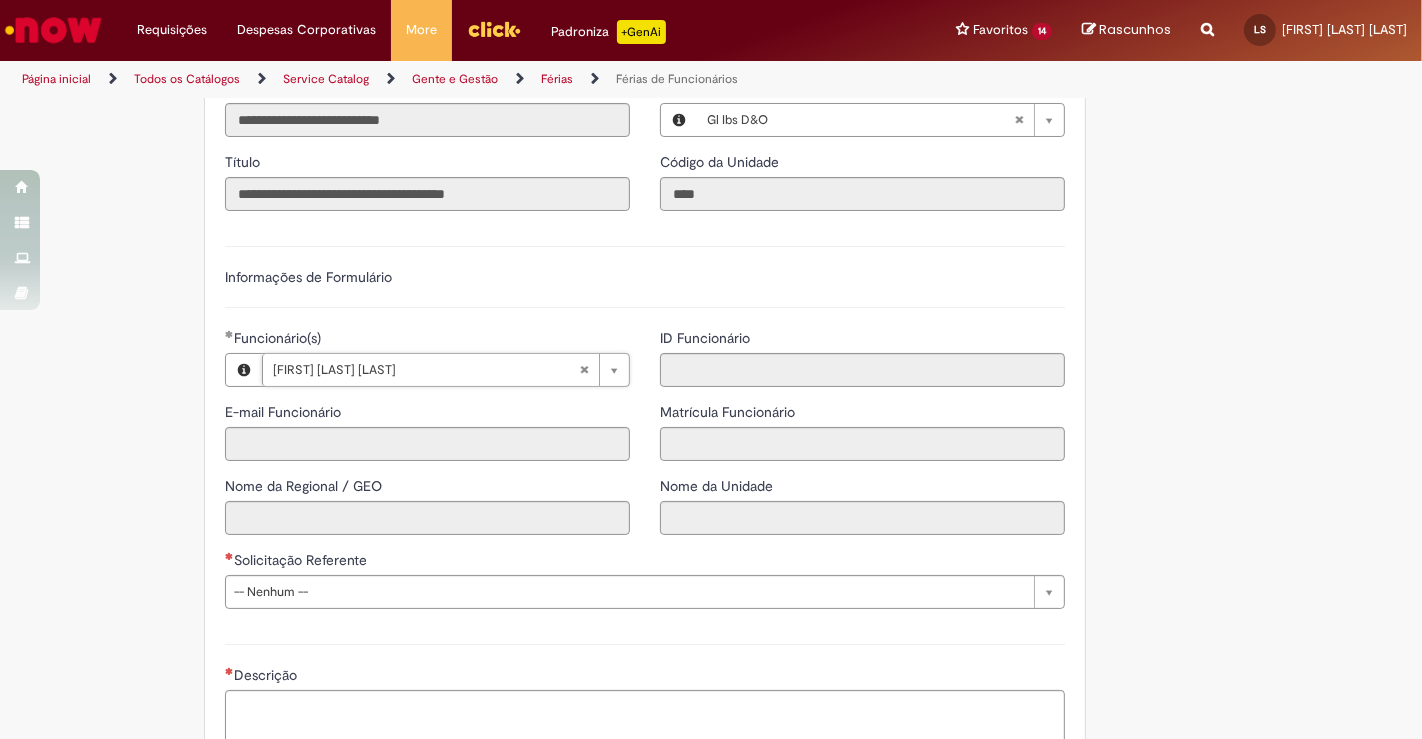 type on "**********" 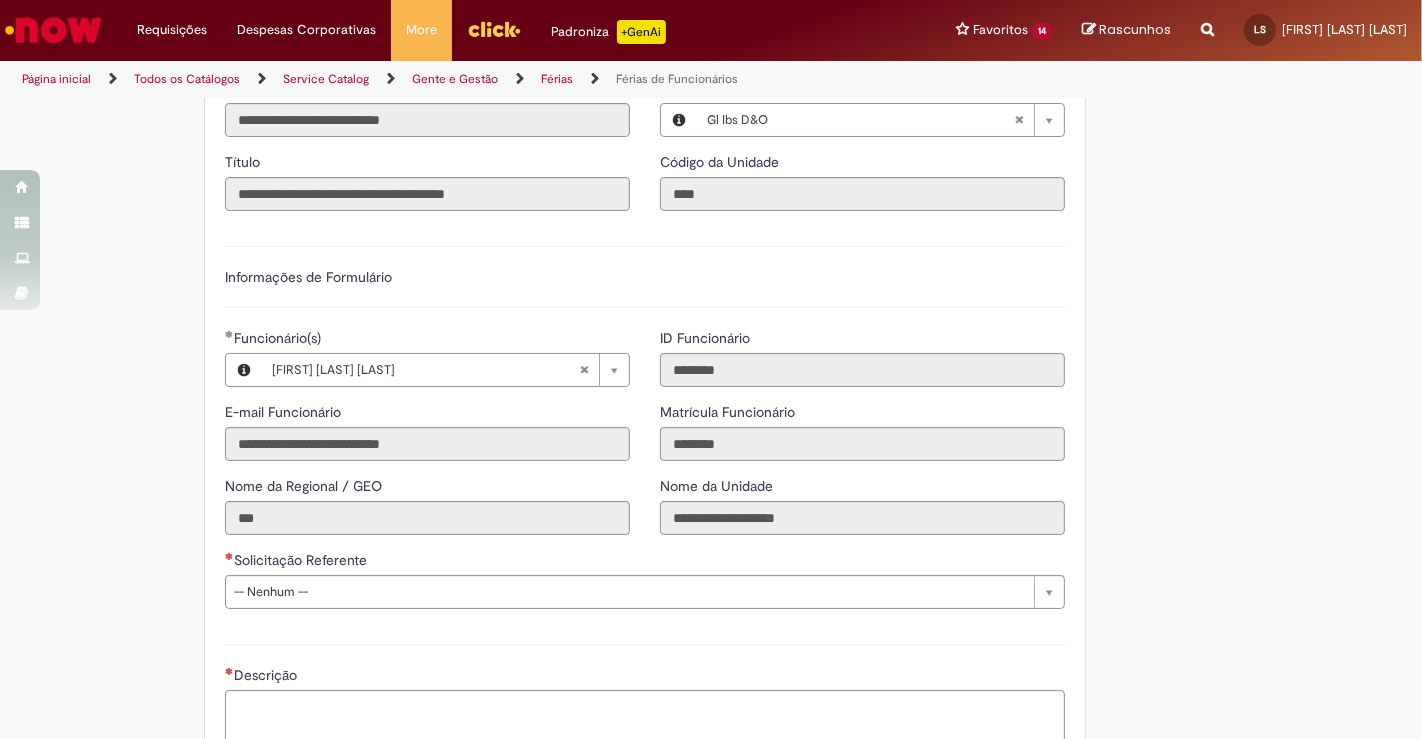 click on "Adicionar a Favoritos
Férias de Funcionários
Oferta destinada para esclarecimento de dúvidas e inclusões/exceções/cancelamentos de férias por exceções.
Utilize esta oferta:
Para ajustar, cancelar ou incluir férias com menos de 35 dias para o início;
Para fracionar suas férias em 03 períodos (se elegível);
Caso Click apresente alguma instabilidade no serviço de Férias que, mesmo após você abrir um  incidente  (e tiver evidência do número), não for corrigido por completo ou  em tempo de ajustar no próprio sistema;
> Para incluir, alterar ou cancelar Férias dentro do prazo de 35 dias de antecedência, é só acessar  Portal Click  > Você > Férias; > Para acessar a Diretriz de Férias, basta  clicar aqui
> Ficou com dúvidas sobre Férias via Termo? É só acessar a   FAQ – Fluxo de alteração de férias por exceção no Click Dúvidas Trabalhistas ." at bounding box center (711, 6) 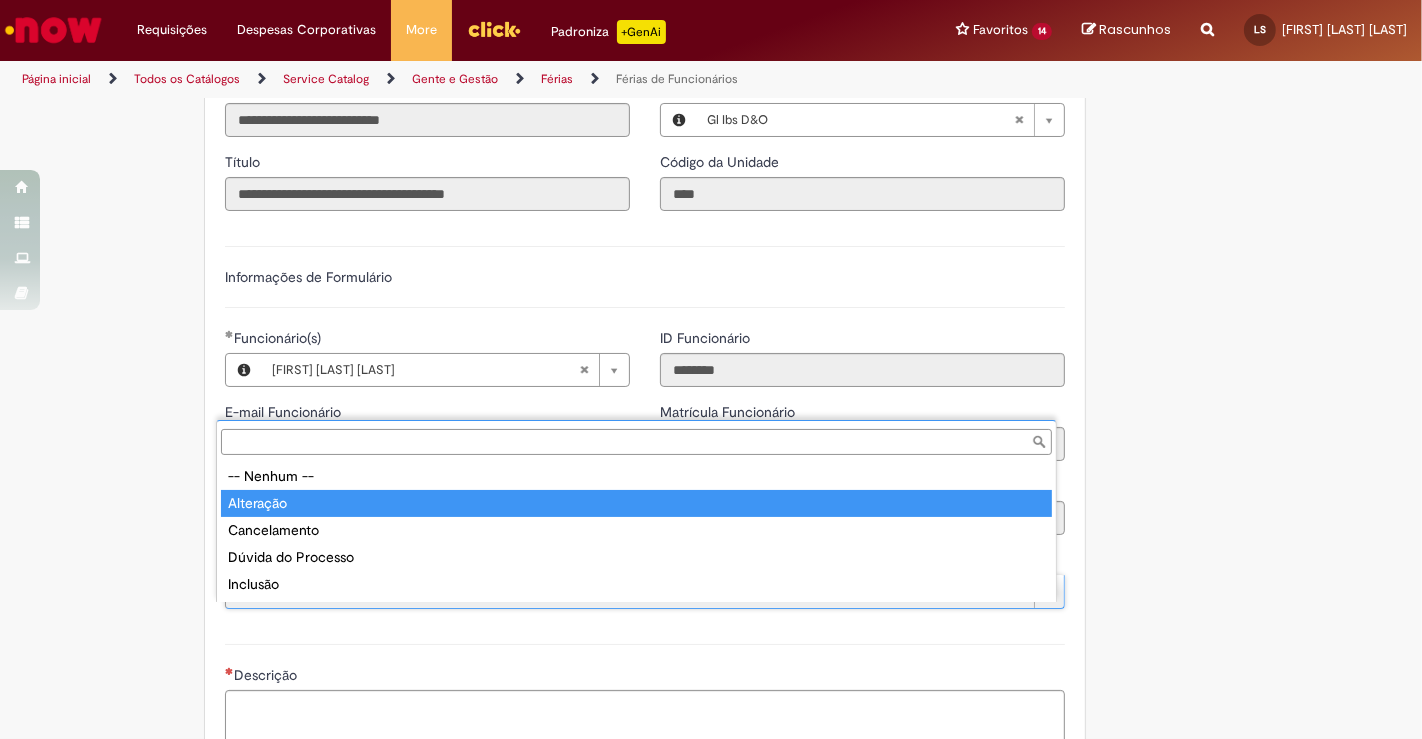 type on "*********" 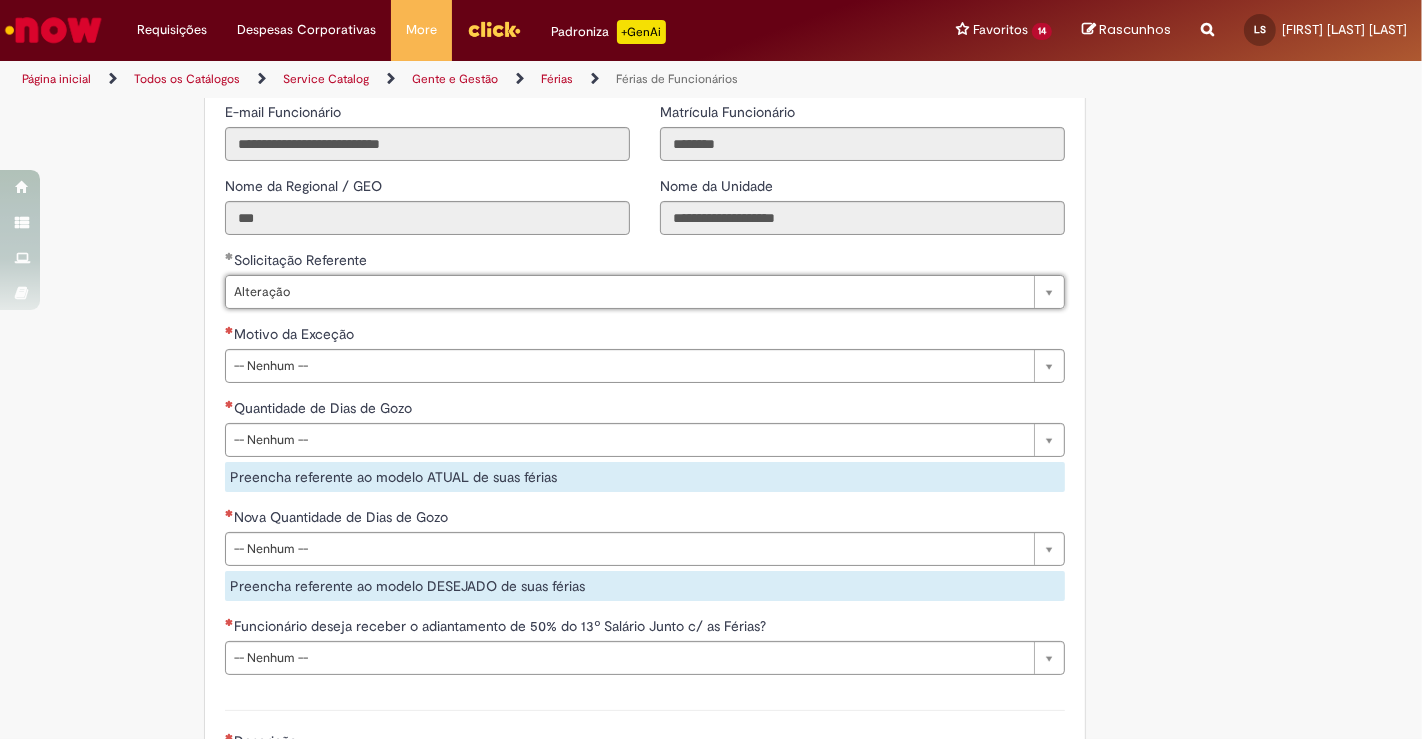 scroll, scrollTop: 1528, scrollLeft: 0, axis: vertical 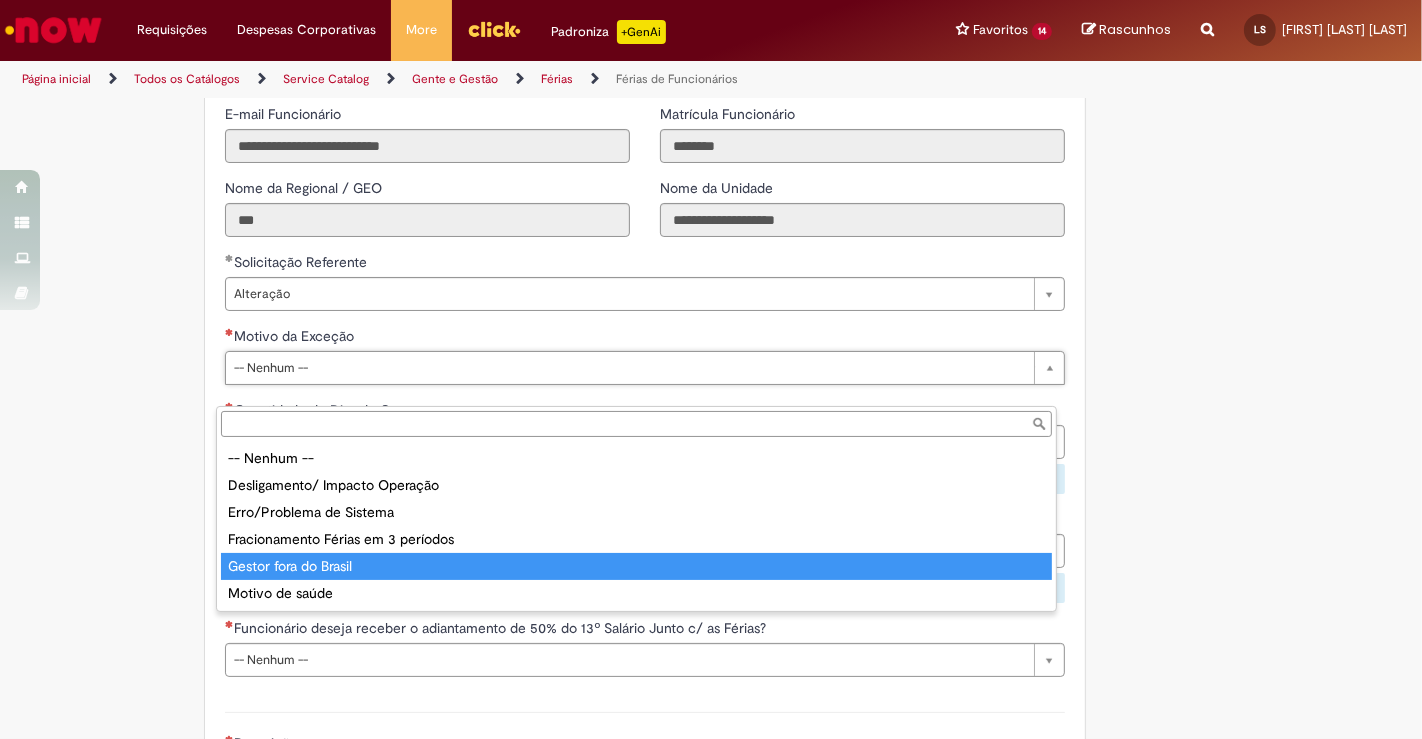 type on "**********" 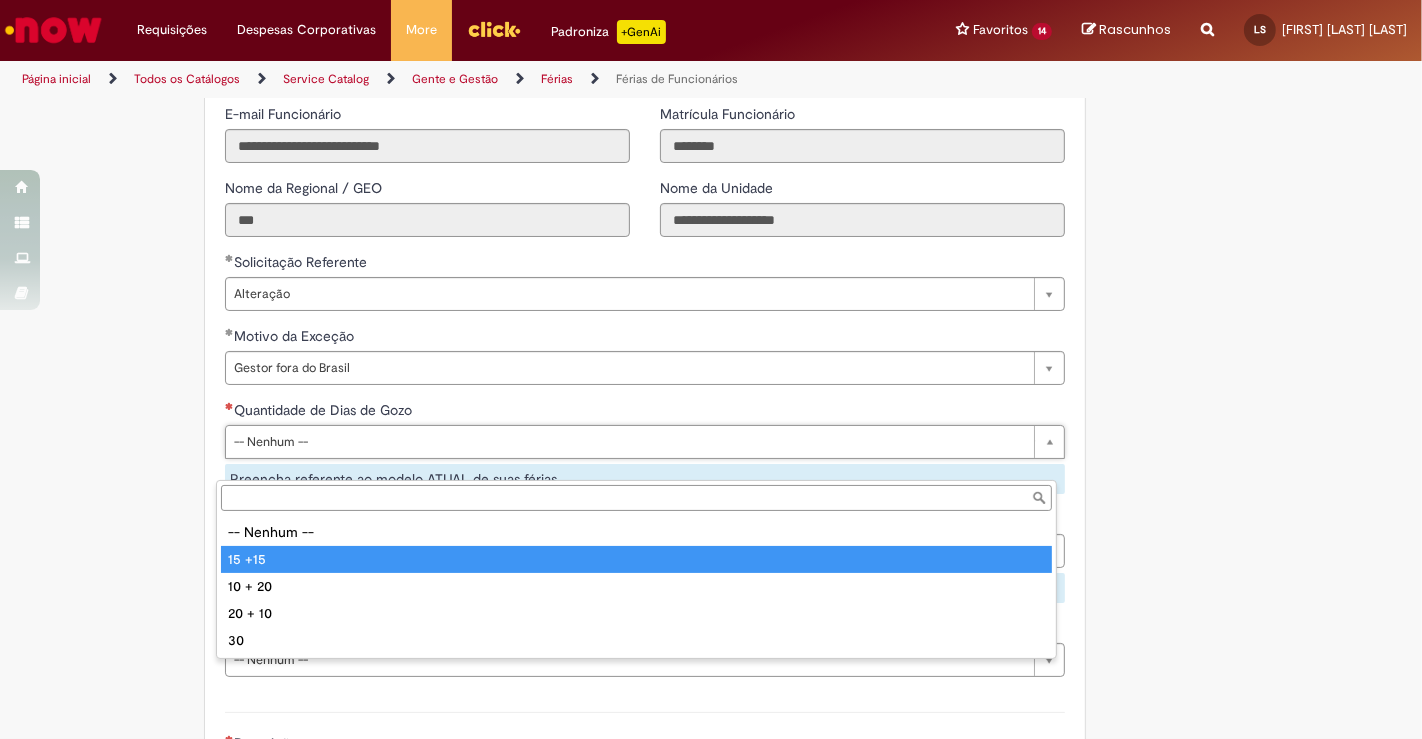 type on "******" 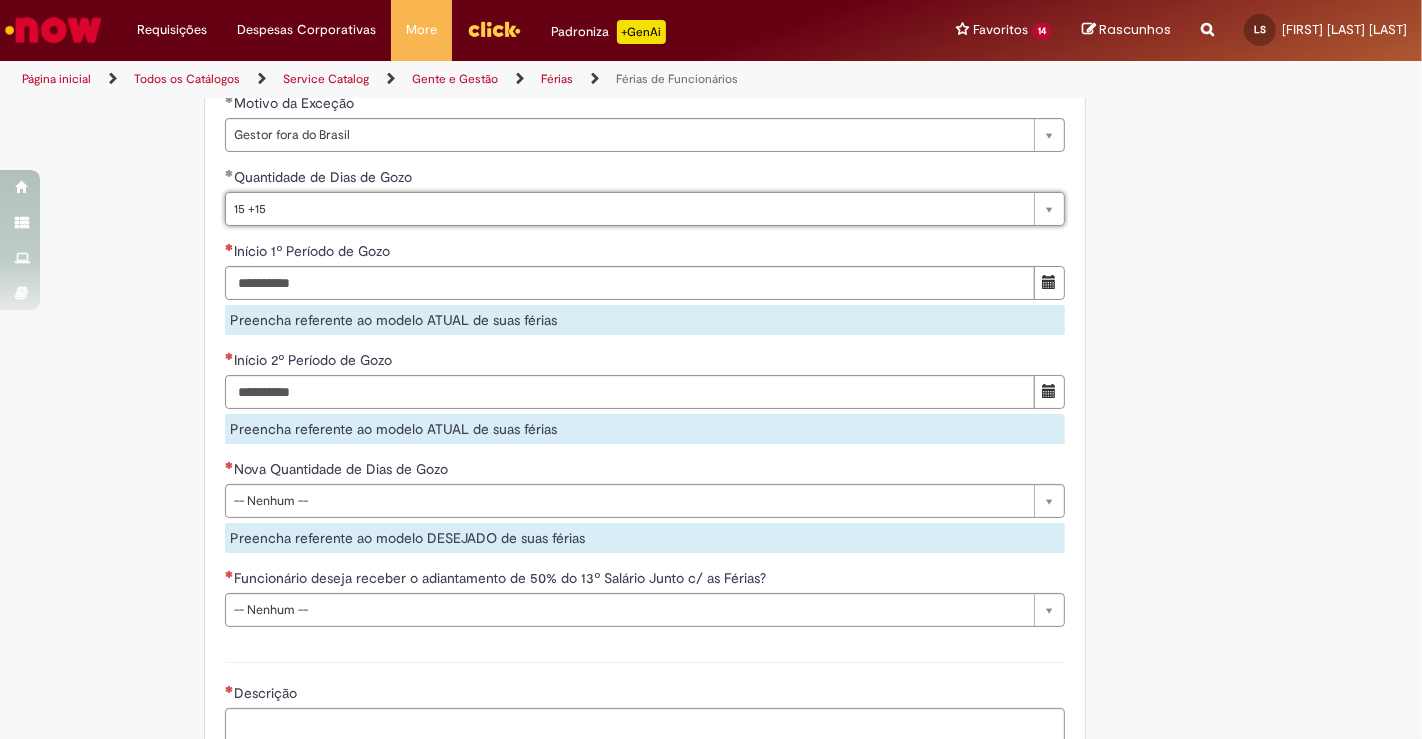 scroll, scrollTop: 1762, scrollLeft: 0, axis: vertical 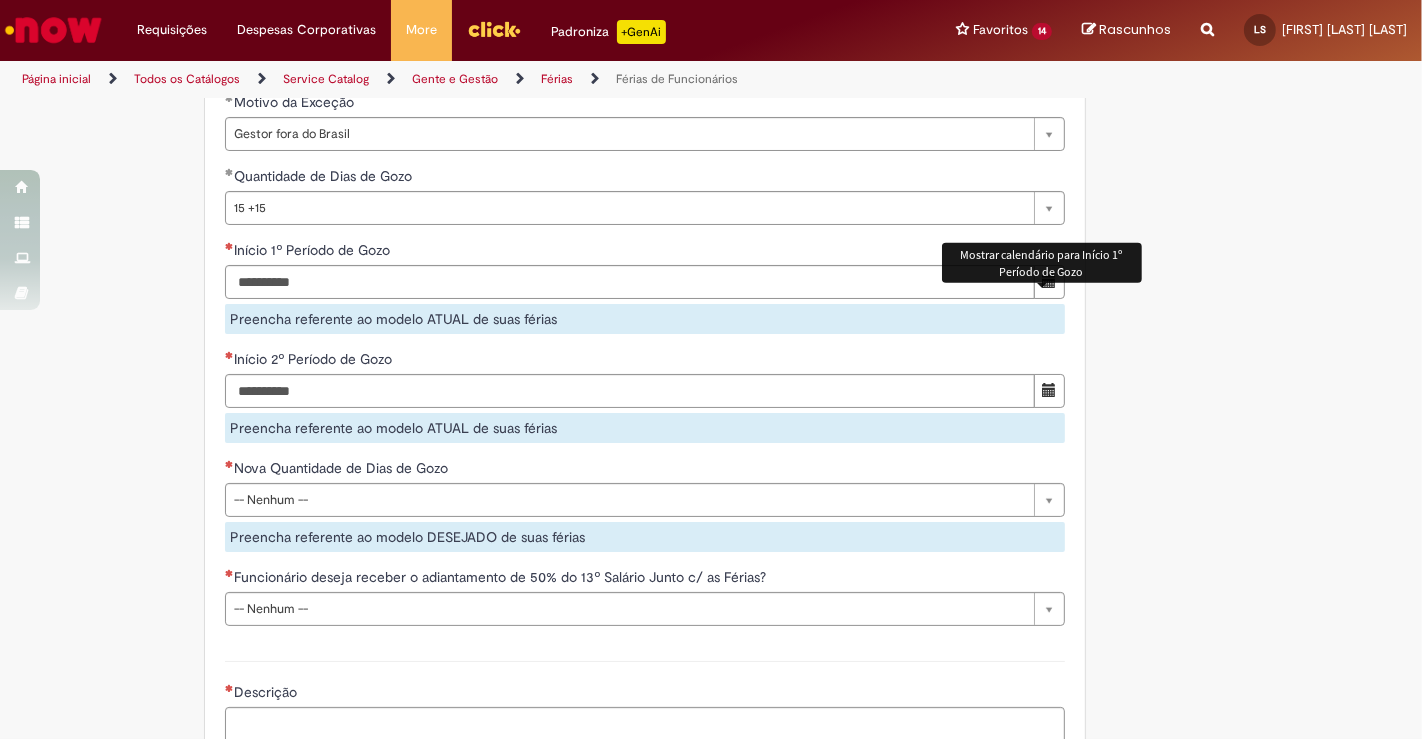 click at bounding box center [1049, 281] 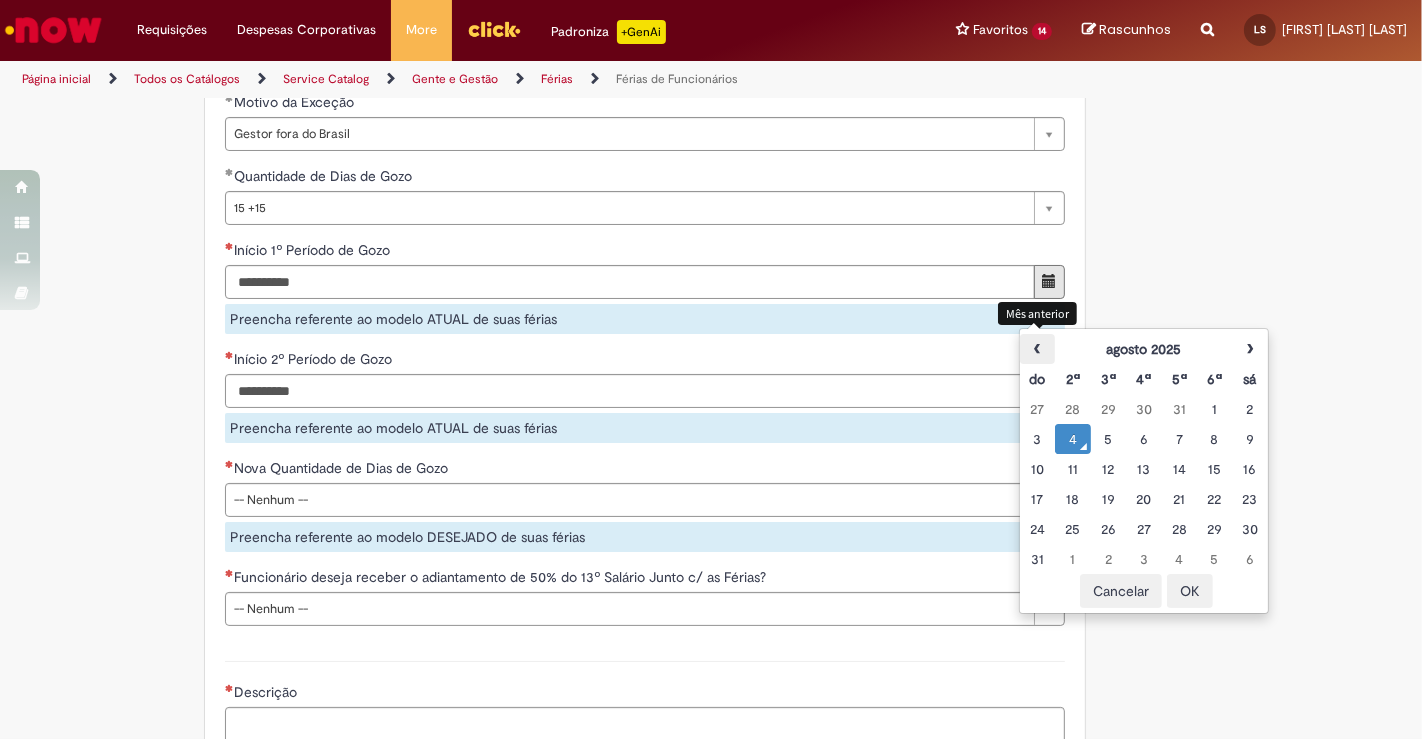 click on "‹" at bounding box center [1037, 349] 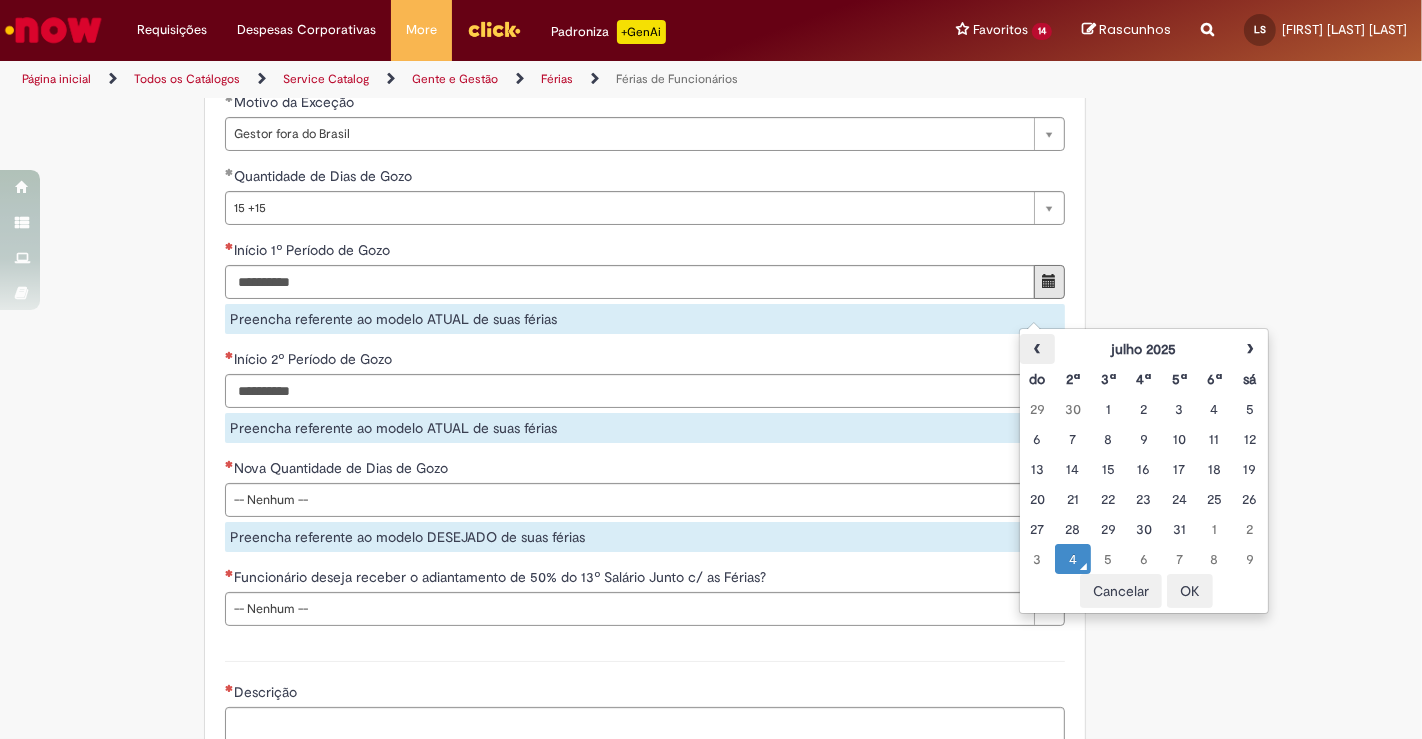 click on "‹" at bounding box center (1037, 349) 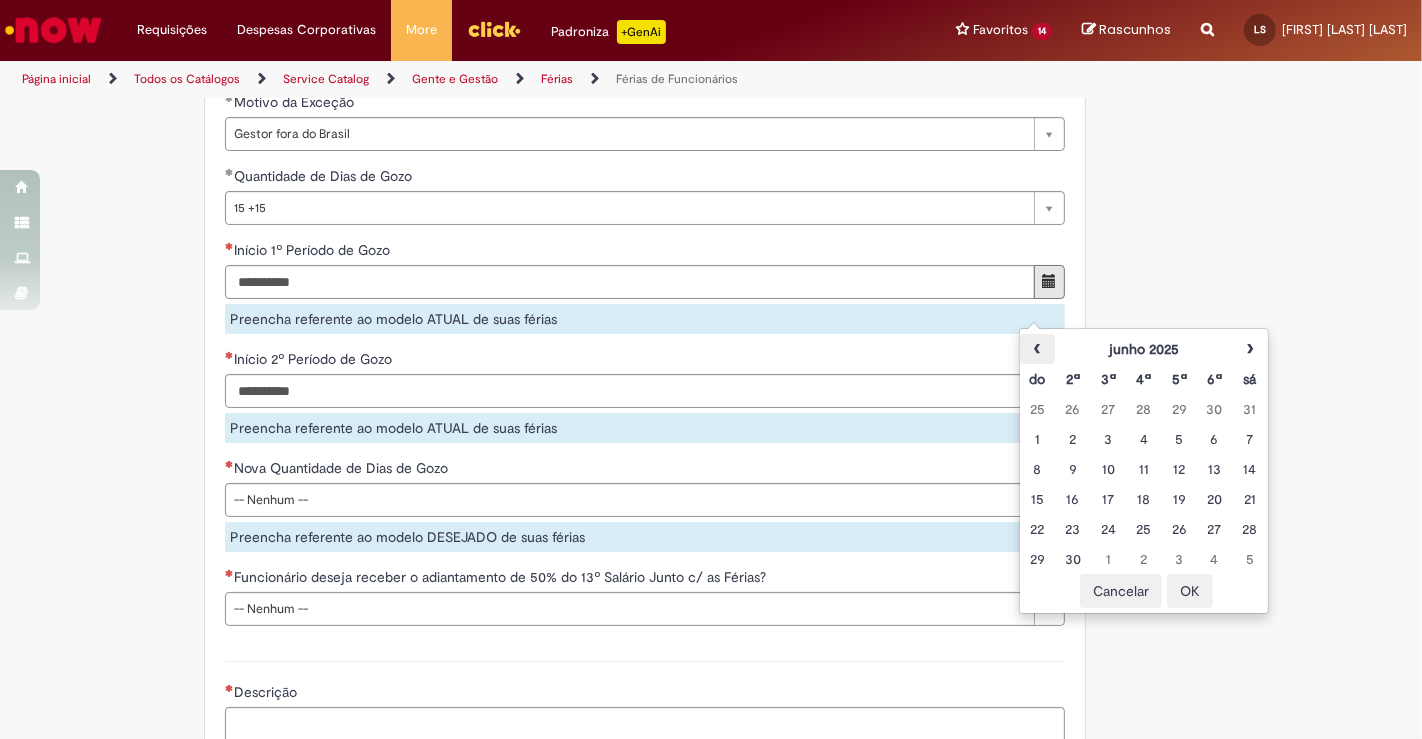 click on "‹" at bounding box center [1037, 349] 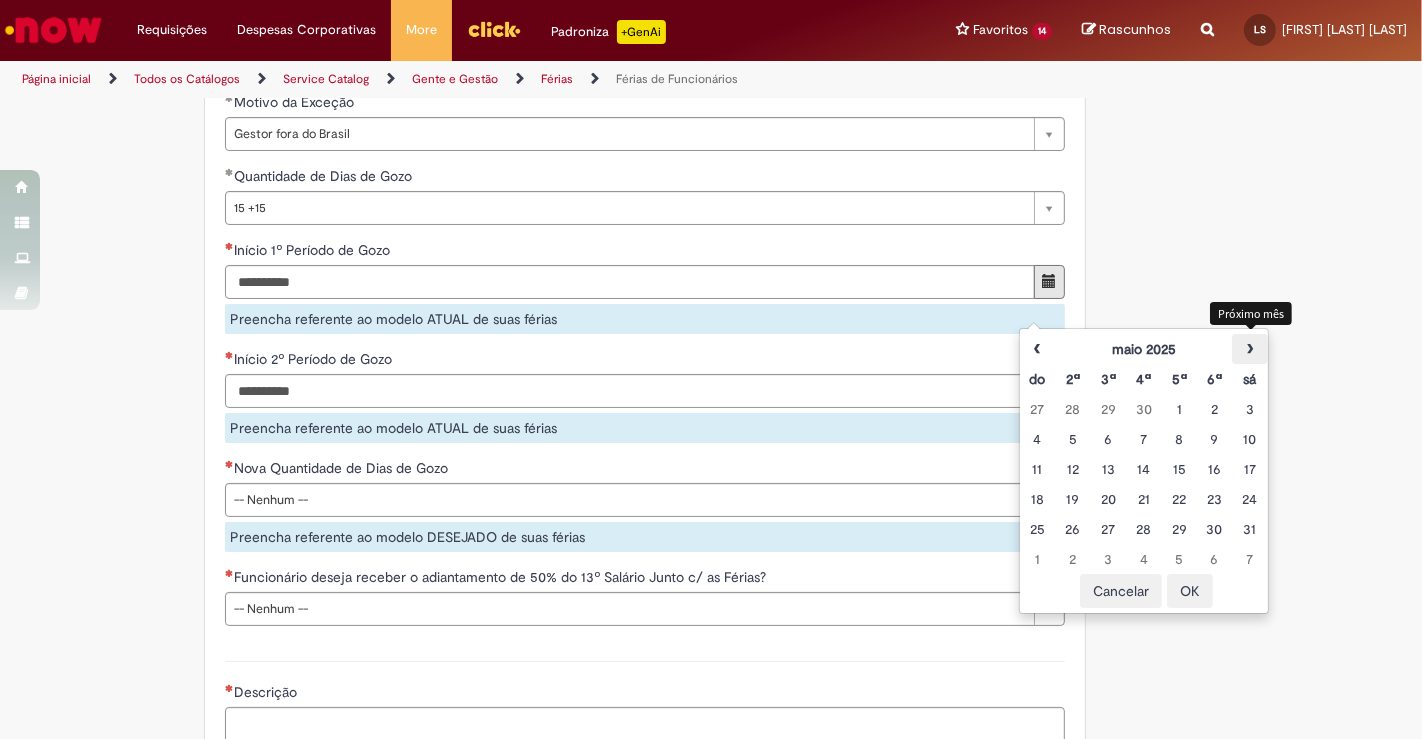 click on "›" at bounding box center (1249, 349) 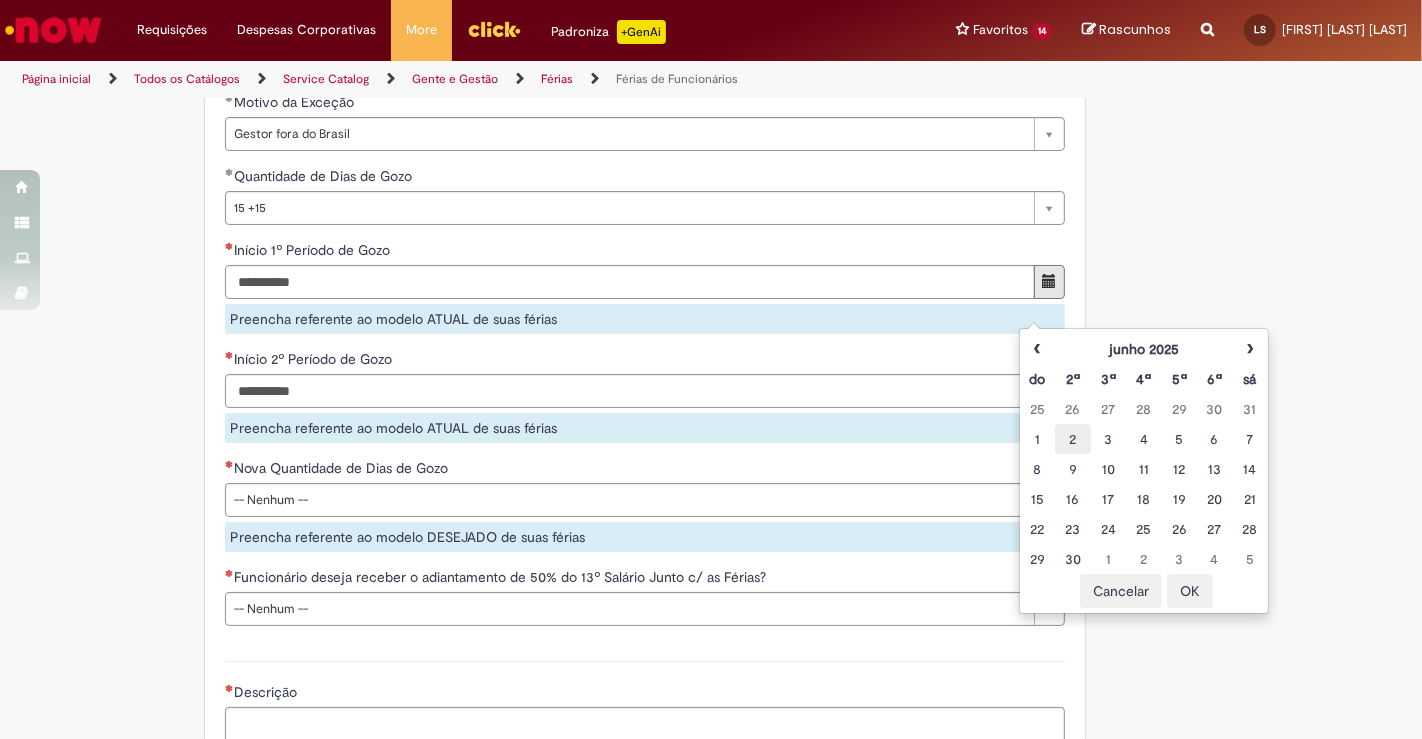click on "2" at bounding box center [1072, 439] 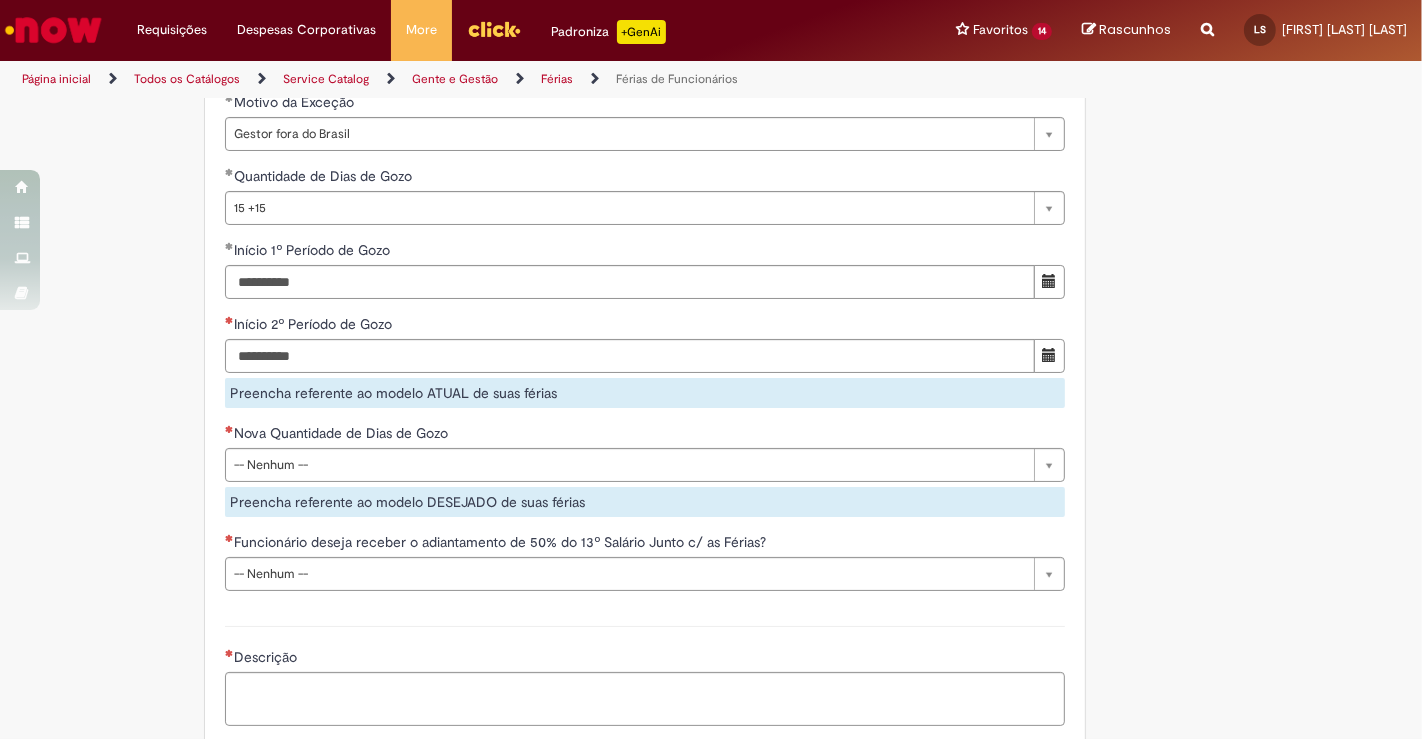click on "Adicionar a Favoritos
Férias de Funcionários
Oferta destinada para esclarecimento de dúvidas e inclusões/exceções/cancelamentos de férias por exceções.
Utilize esta oferta:
Para ajustar, cancelar ou incluir férias com menos de 35 dias para o início;
Para fracionar suas férias em 03 períodos (se elegível);
Caso Click apresente alguma instabilidade no serviço de Férias que, mesmo após você abrir um  incidente  (e tiver evidência do número), não for corrigido por completo ou  em tempo de ajustar no próprio sistema;
> Para incluir, alterar ou cancelar Férias dentro do prazo de 35 dias de antecedência, é só acessar  Portal Click  > Você > Férias; > Para acessar a Diretriz de Férias, basta  clicar aqui
> Ficou com dúvidas sobre Férias via Termo? É só acessar a   FAQ – Fluxo de alteração de férias por exceção no Click Dúvidas Trabalhistas ." at bounding box center (711, -269) 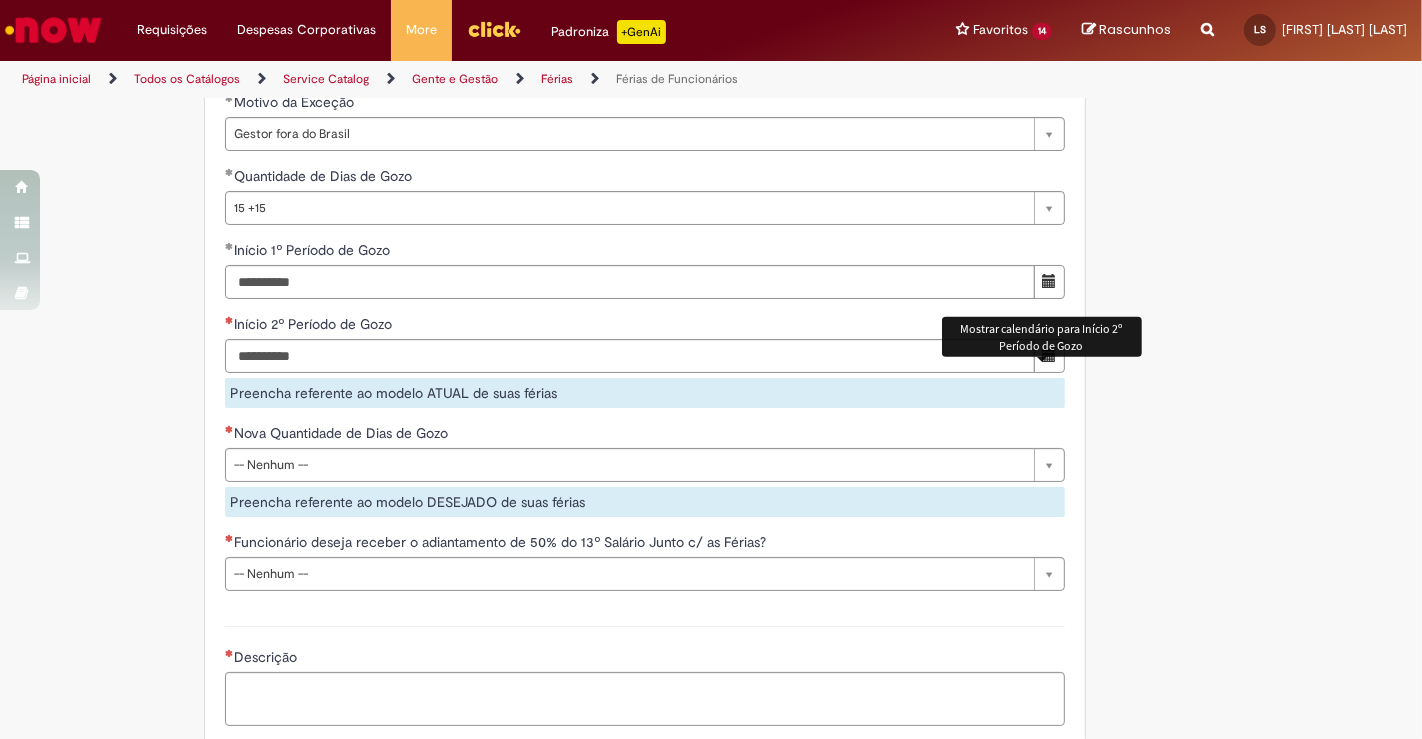 click at bounding box center (1049, 355) 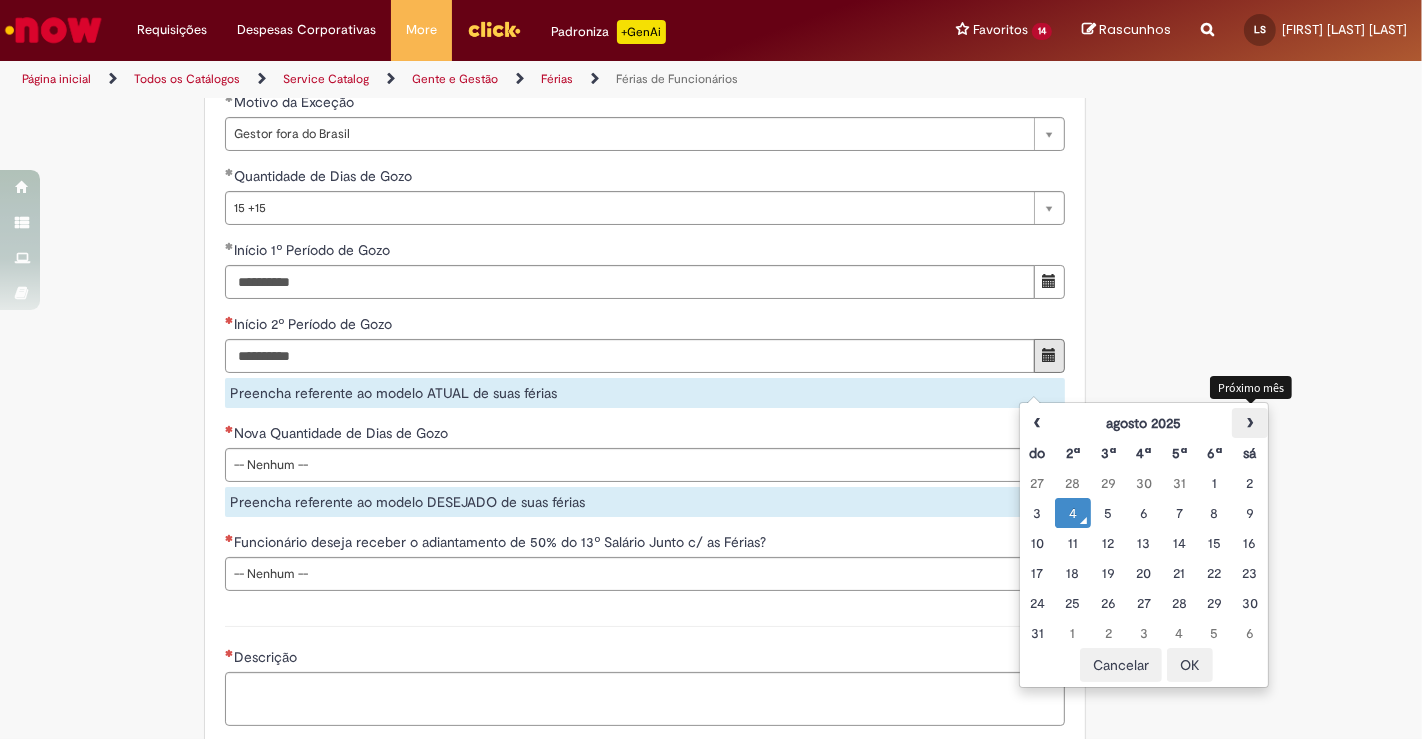 click on "›" at bounding box center [1249, 423] 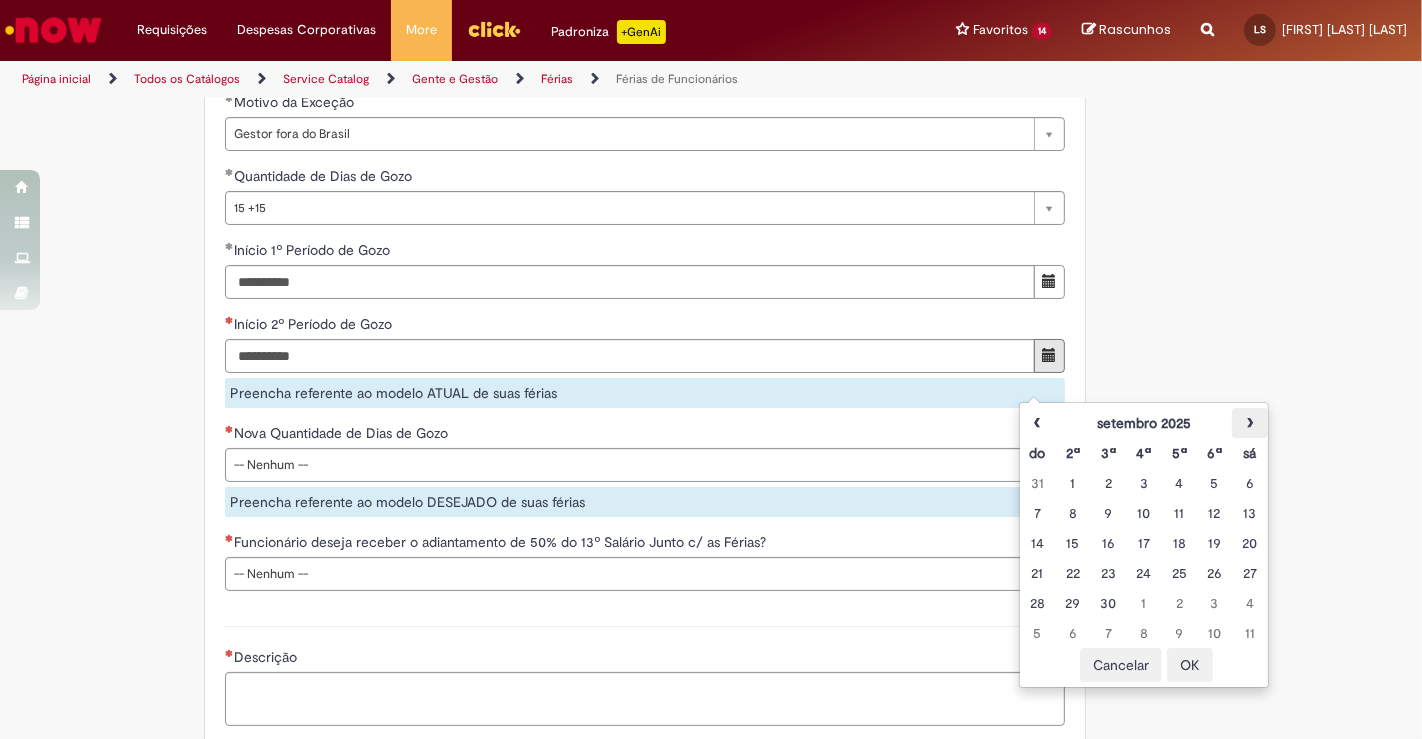 click on "›" at bounding box center (1249, 423) 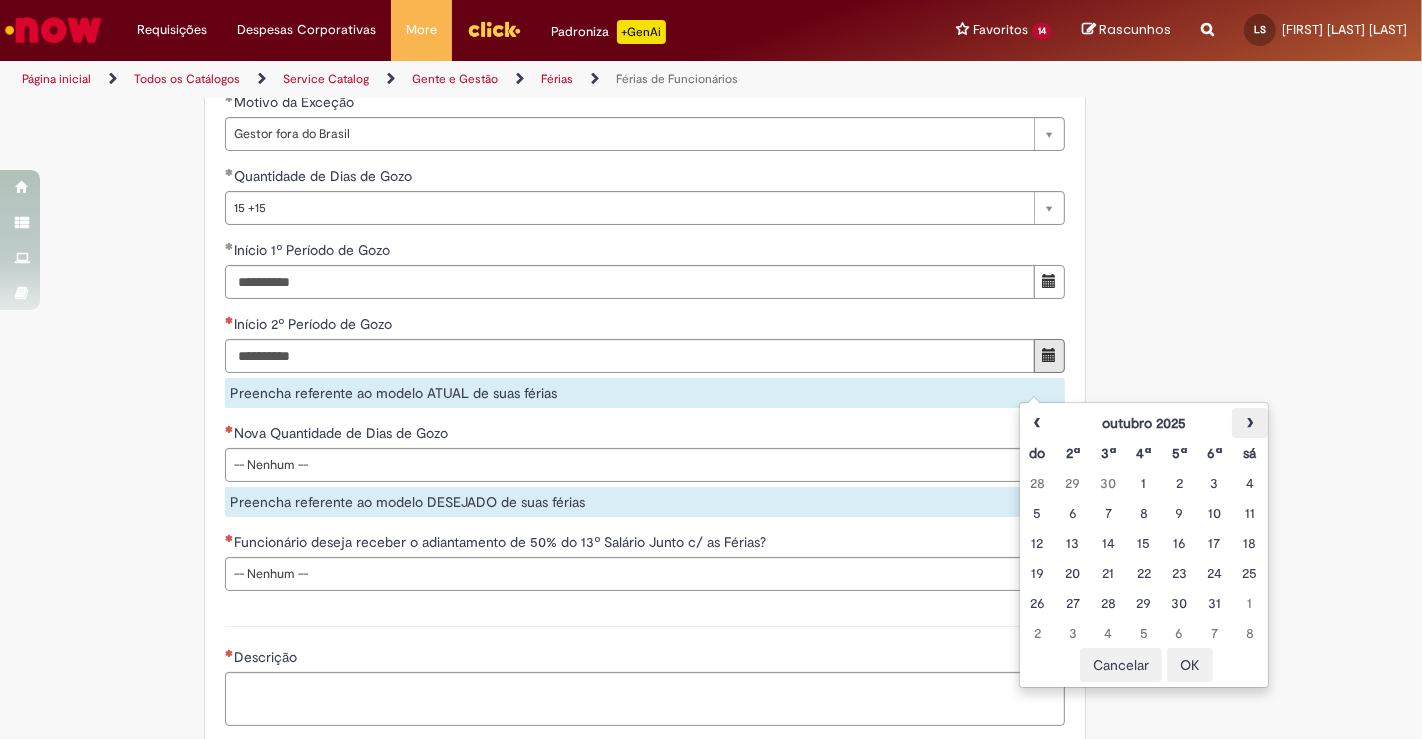 click on "›" at bounding box center (1249, 423) 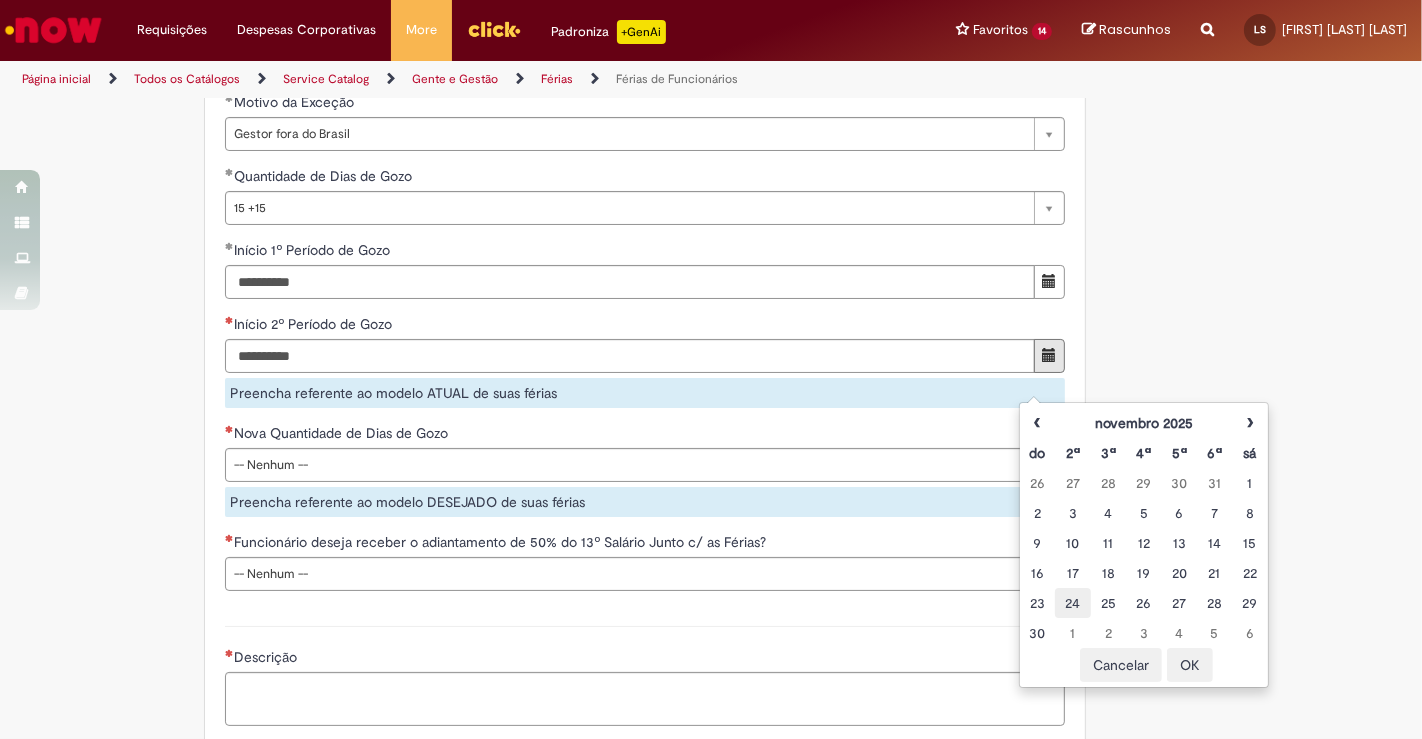 click on "24" at bounding box center [1072, 603] 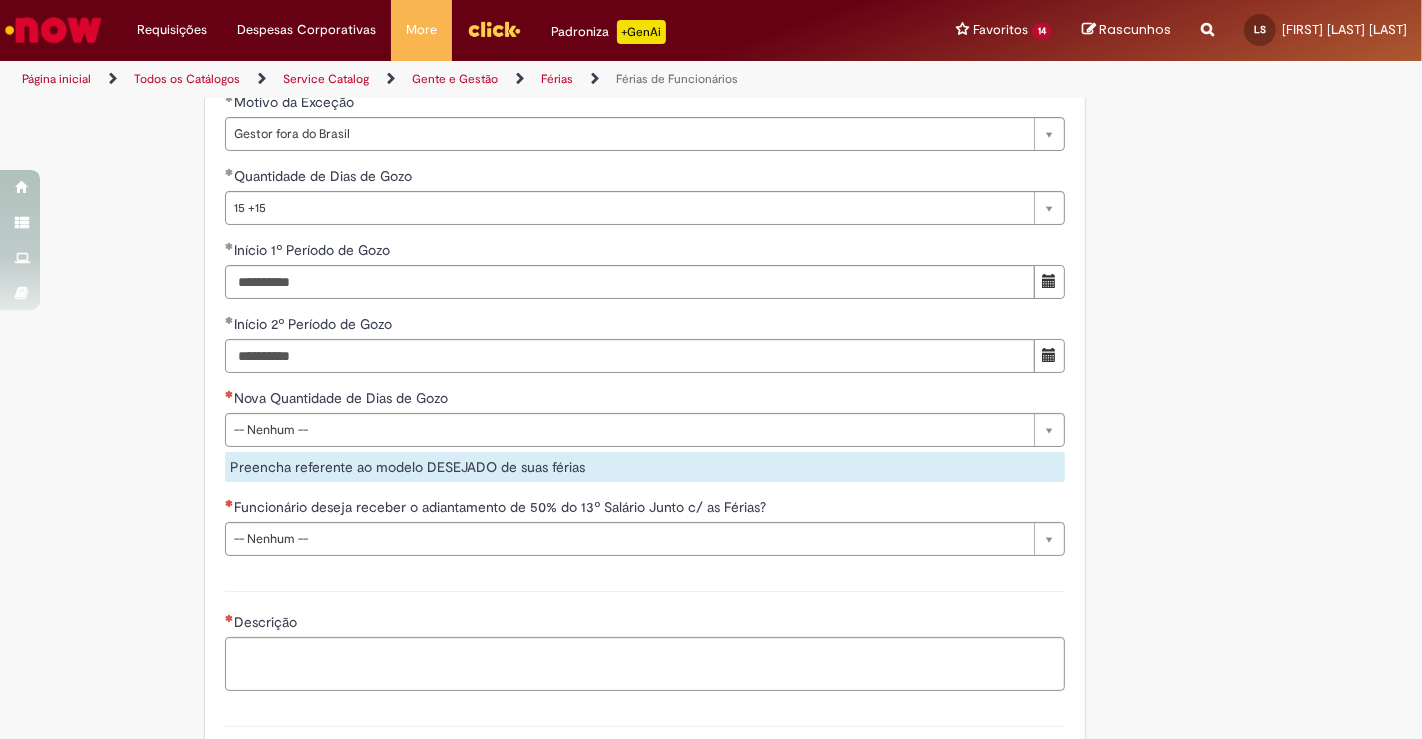 click on "Adicionar a Favoritos
Férias de Funcionários
Oferta destinada para esclarecimento de dúvidas e inclusões/exceções/cancelamentos de férias por exceções.
Utilize esta oferta:
Para ajustar, cancelar ou incluir férias com menos de 35 dias para o início;
Para fracionar suas férias em 03 períodos (se elegível);
Caso Click apresente alguma instabilidade no serviço de Férias que, mesmo após você abrir um  incidente  (e tiver evidência do número), não for corrigido por completo ou  em tempo de ajustar no próprio sistema;
> Para incluir, alterar ou cancelar Férias dentro do prazo de 35 dias de antecedência, é só acessar  Portal Click  > Você > Férias; > Para acessar a Diretriz de Férias, basta  clicar aqui
> Ficou com dúvidas sobre Férias via Termo? É só acessar a   FAQ – Fluxo de alteração de férias por exceção no Click Dúvidas Trabalhistas ." at bounding box center [711, -286] 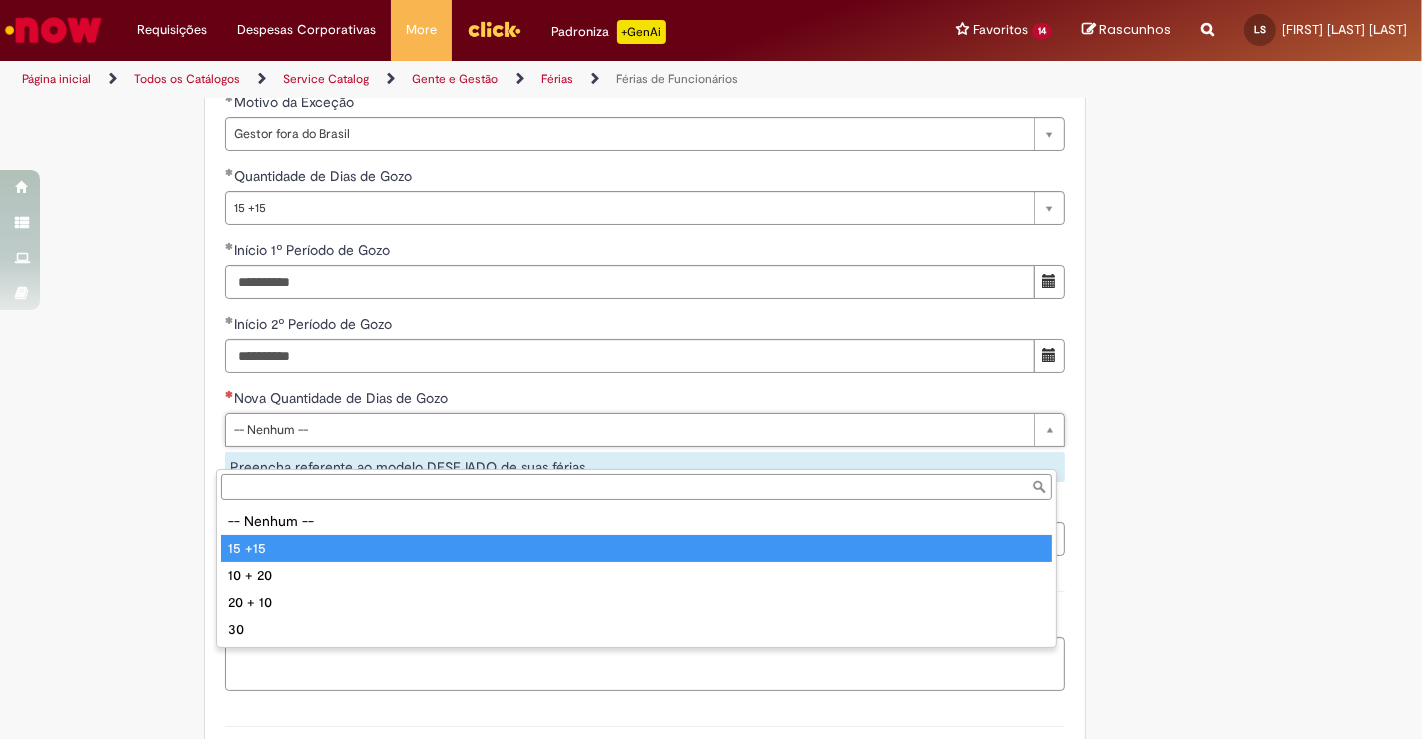 type on "******" 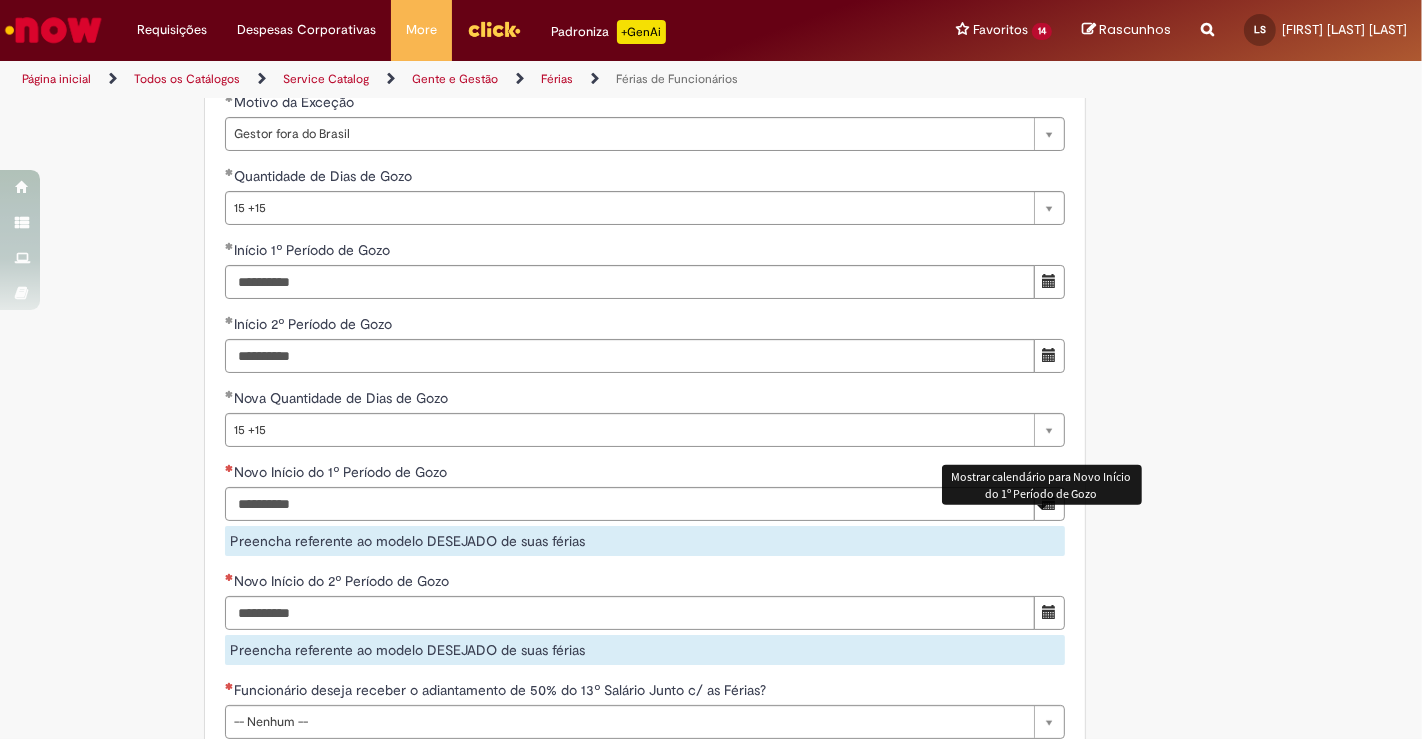 click at bounding box center (1049, 503) 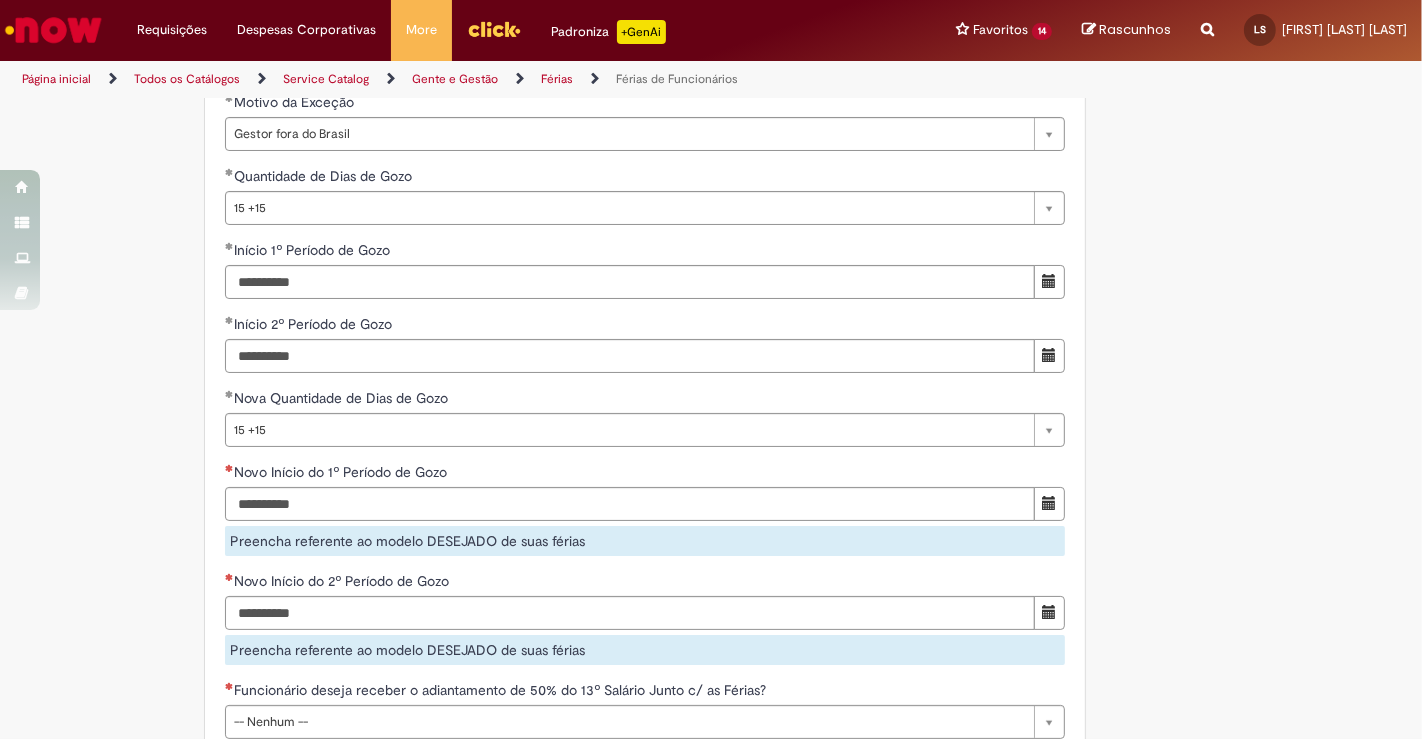 click on "Início 1º Período de Gozo" at bounding box center (645, 252) 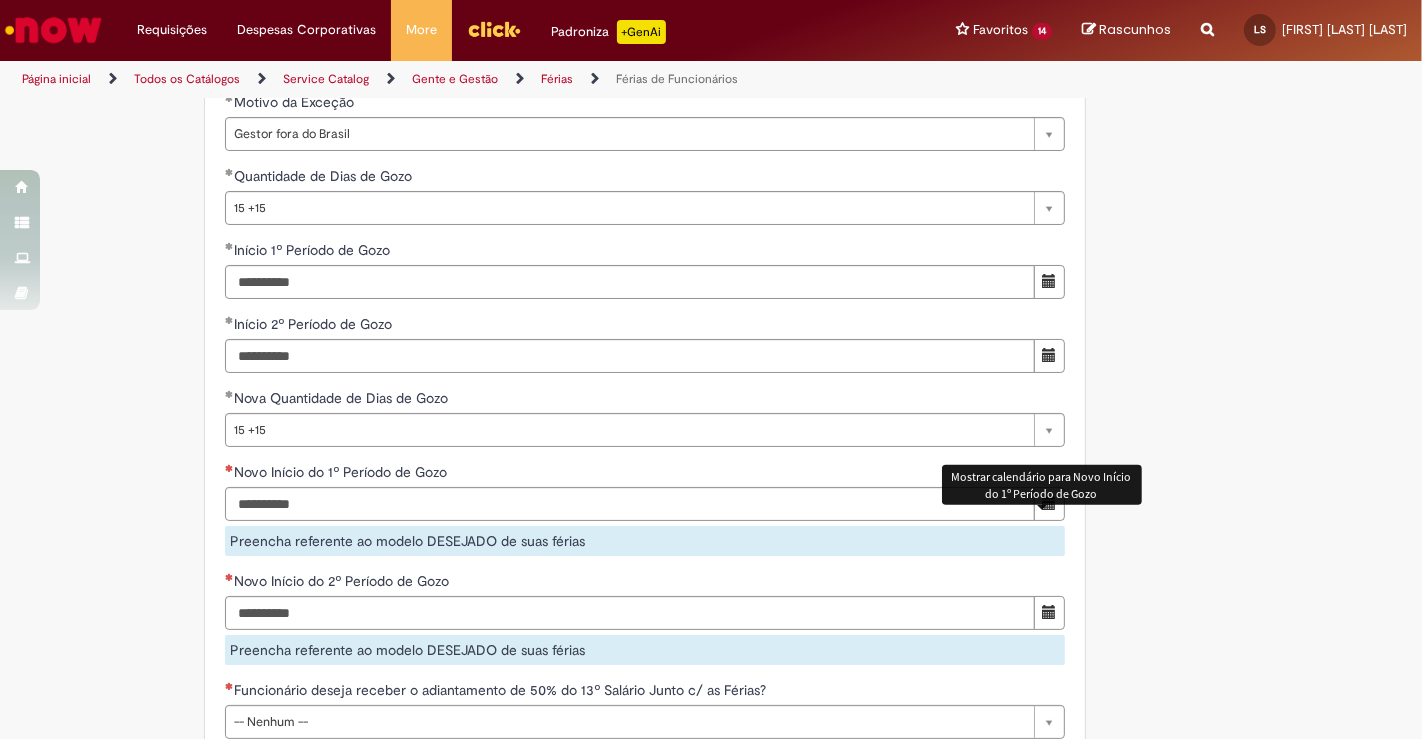 click at bounding box center (1049, 503) 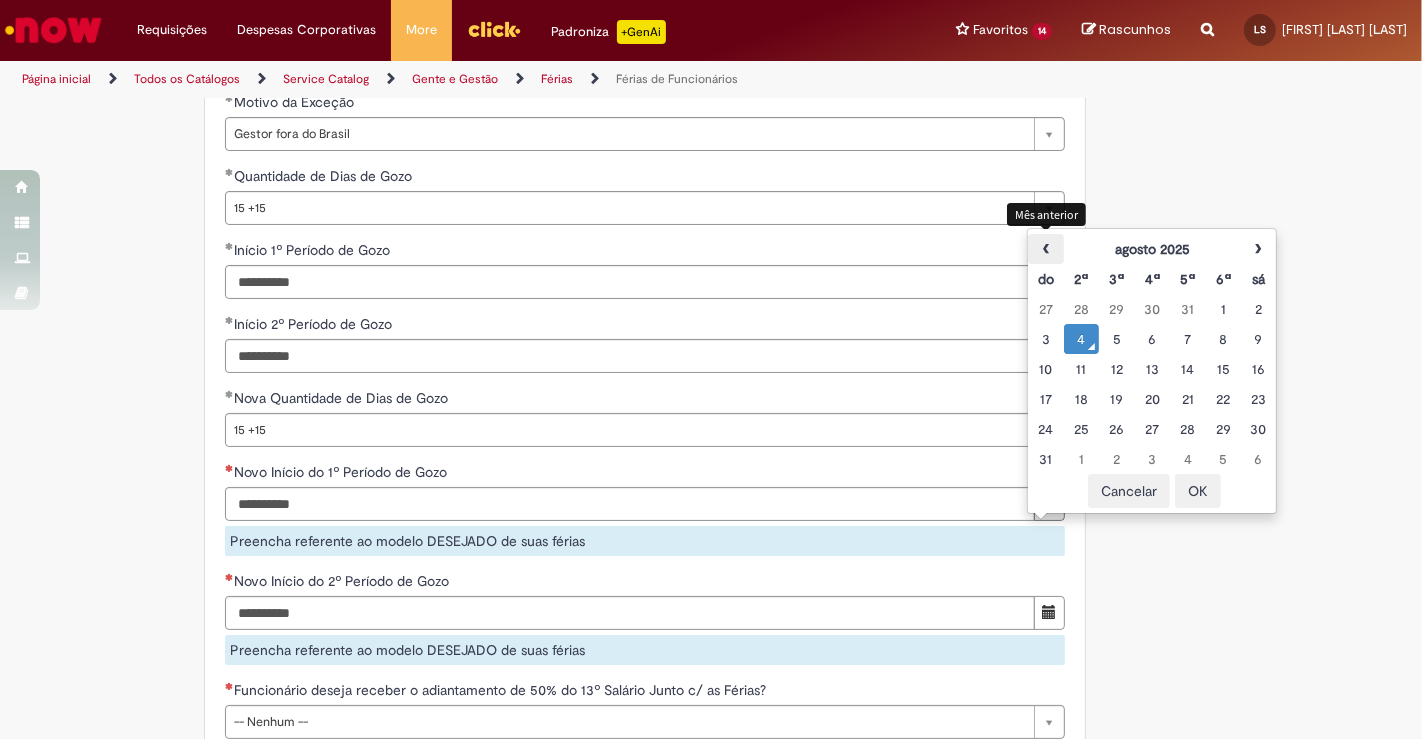 click on "‹" at bounding box center (1045, 249) 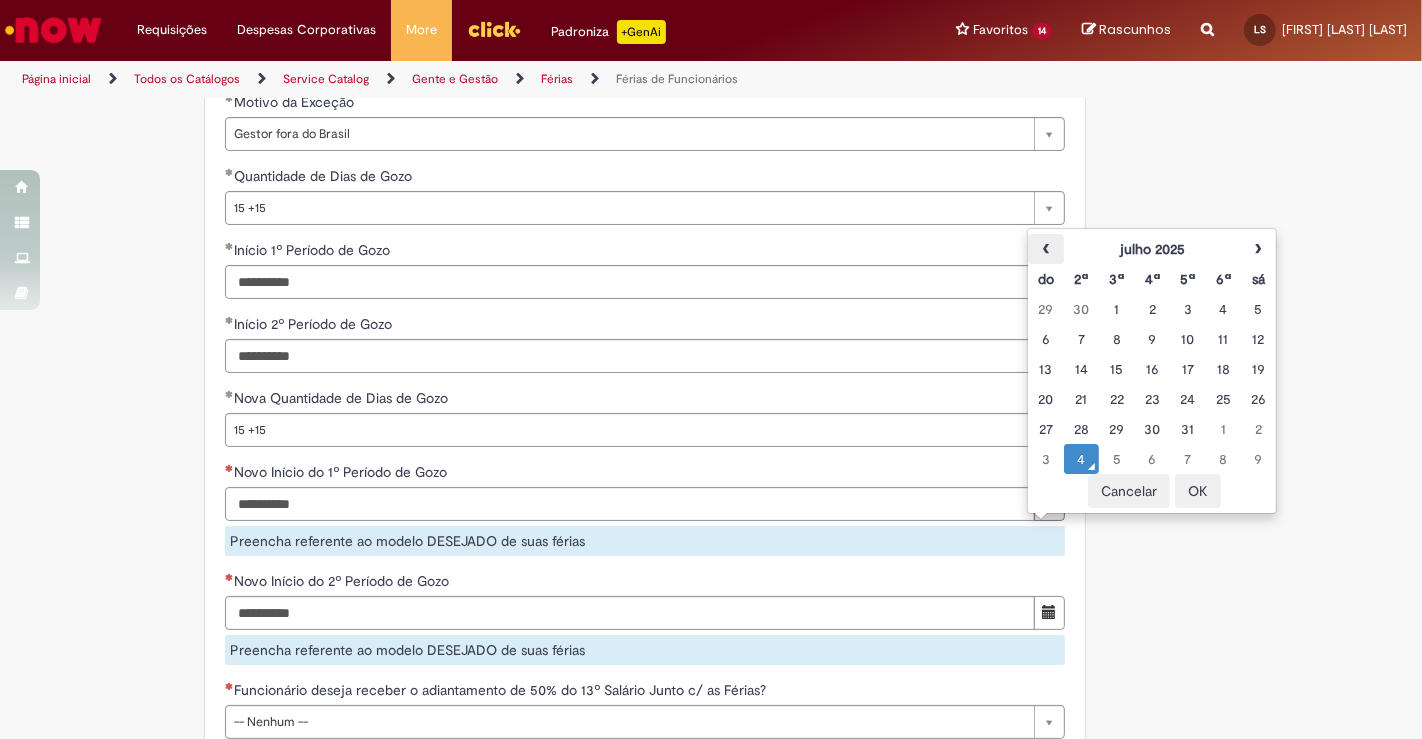 click on "‹" at bounding box center [1045, 249] 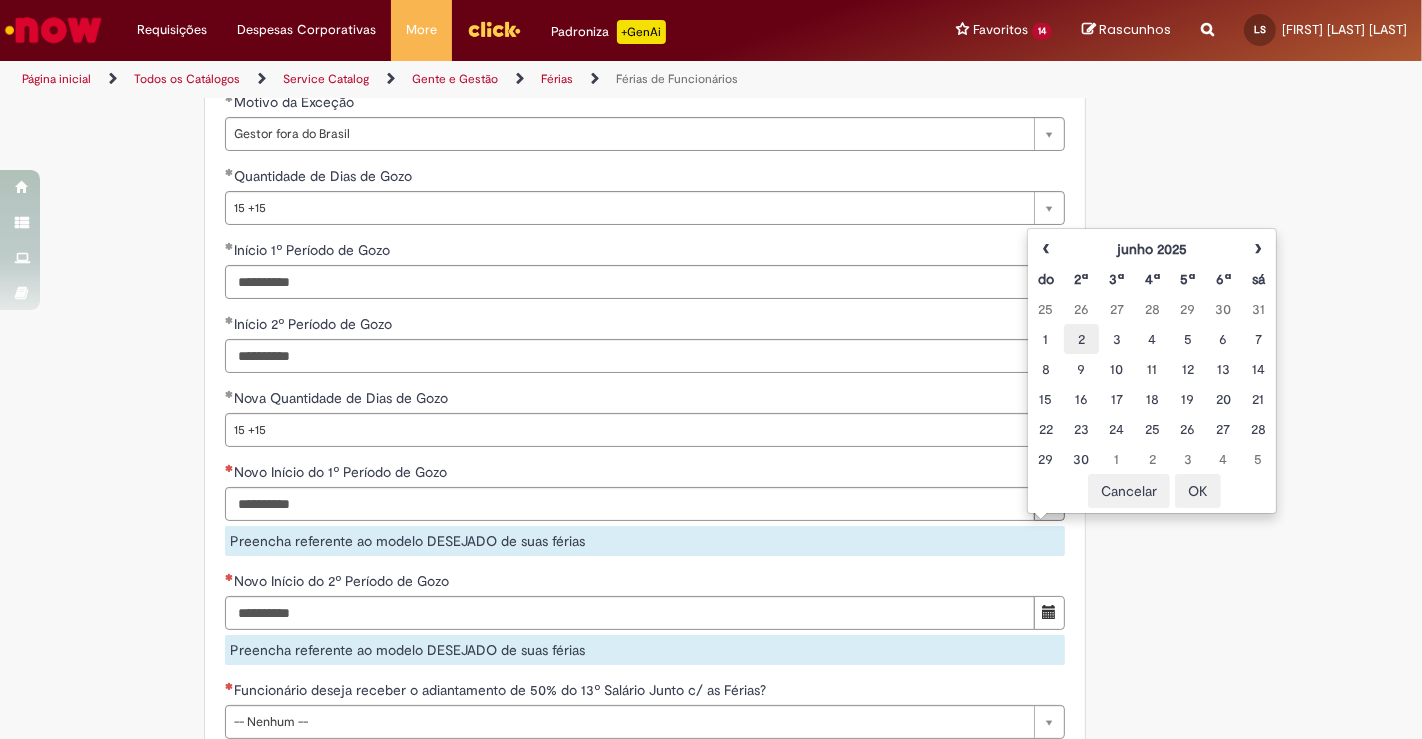 click on "2" at bounding box center [1081, 339] 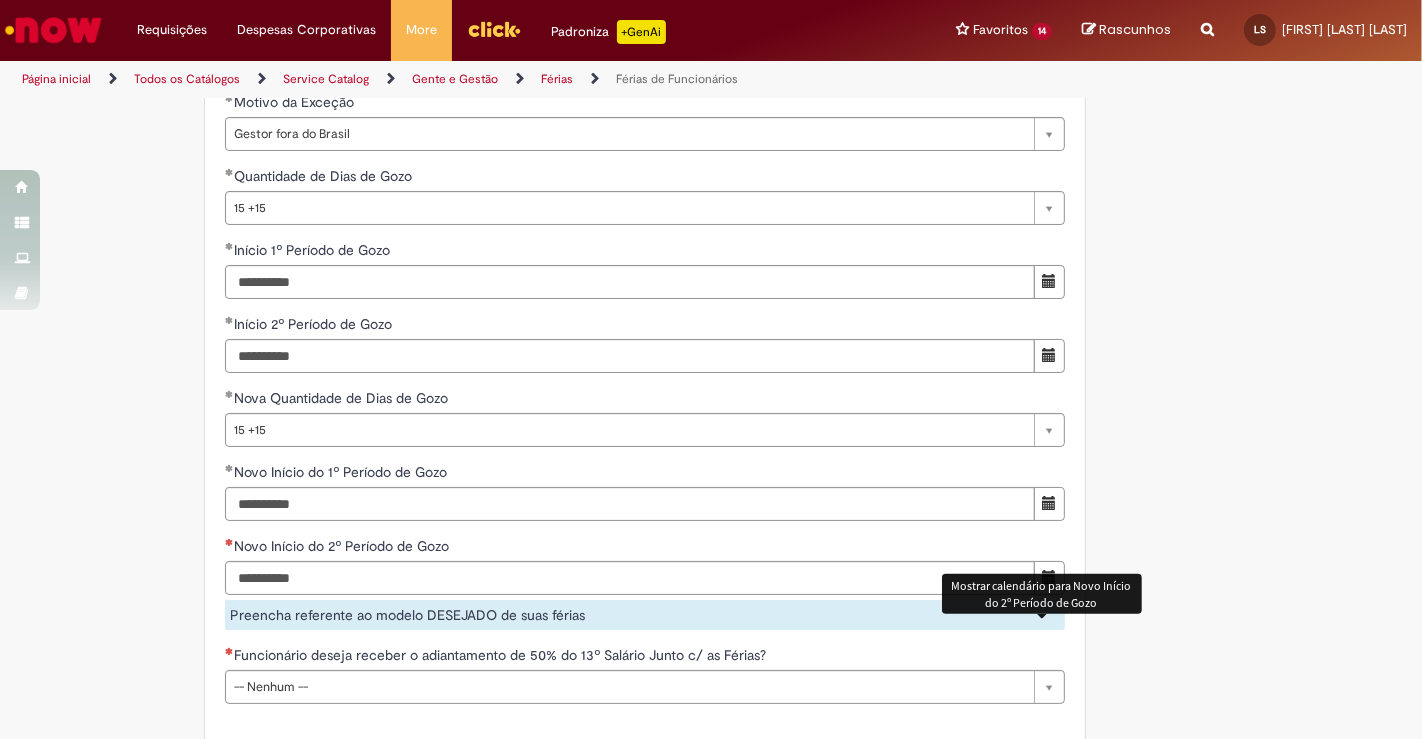 click on "Novo Início do 2º Período de Gozo  Preencha referente ao modelo DESEJADO de suas férias" at bounding box center (645, 583) 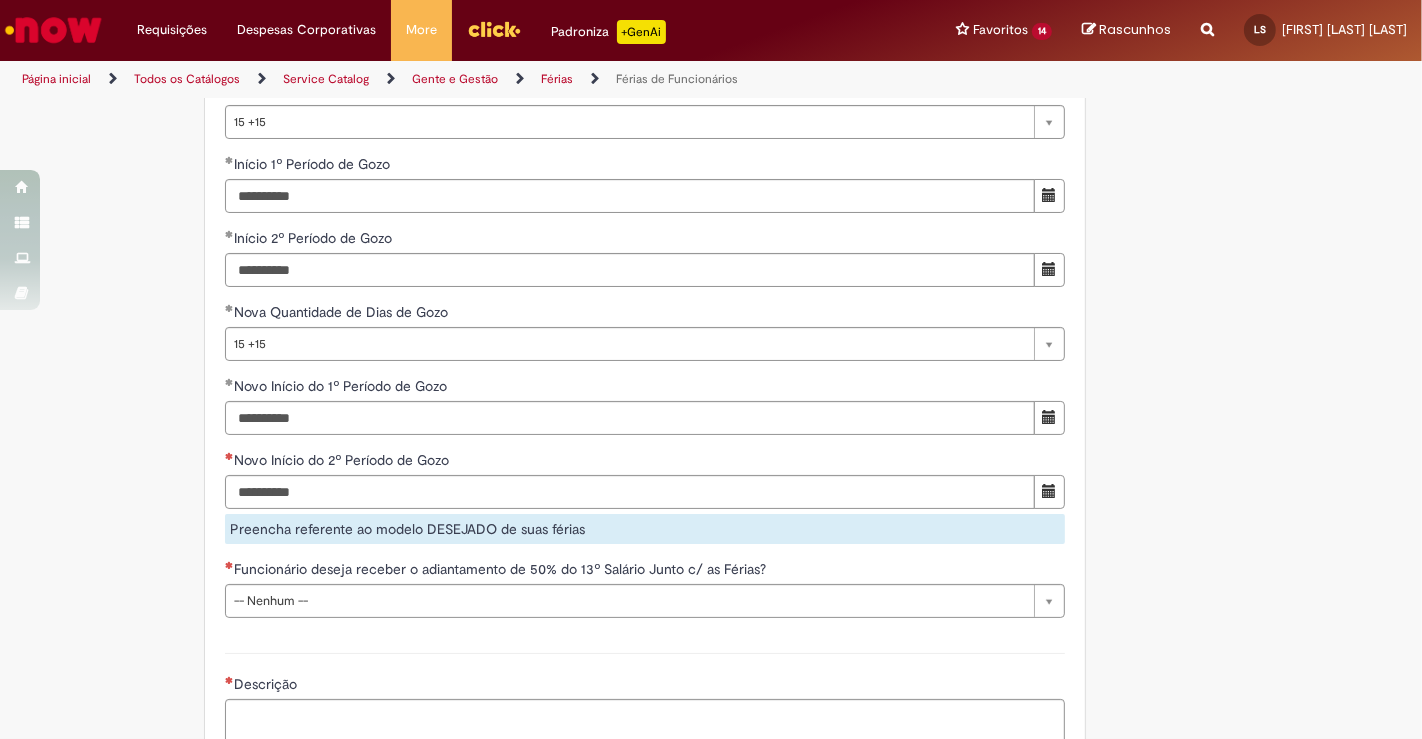 scroll, scrollTop: 1850, scrollLeft: 0, axis: vertical 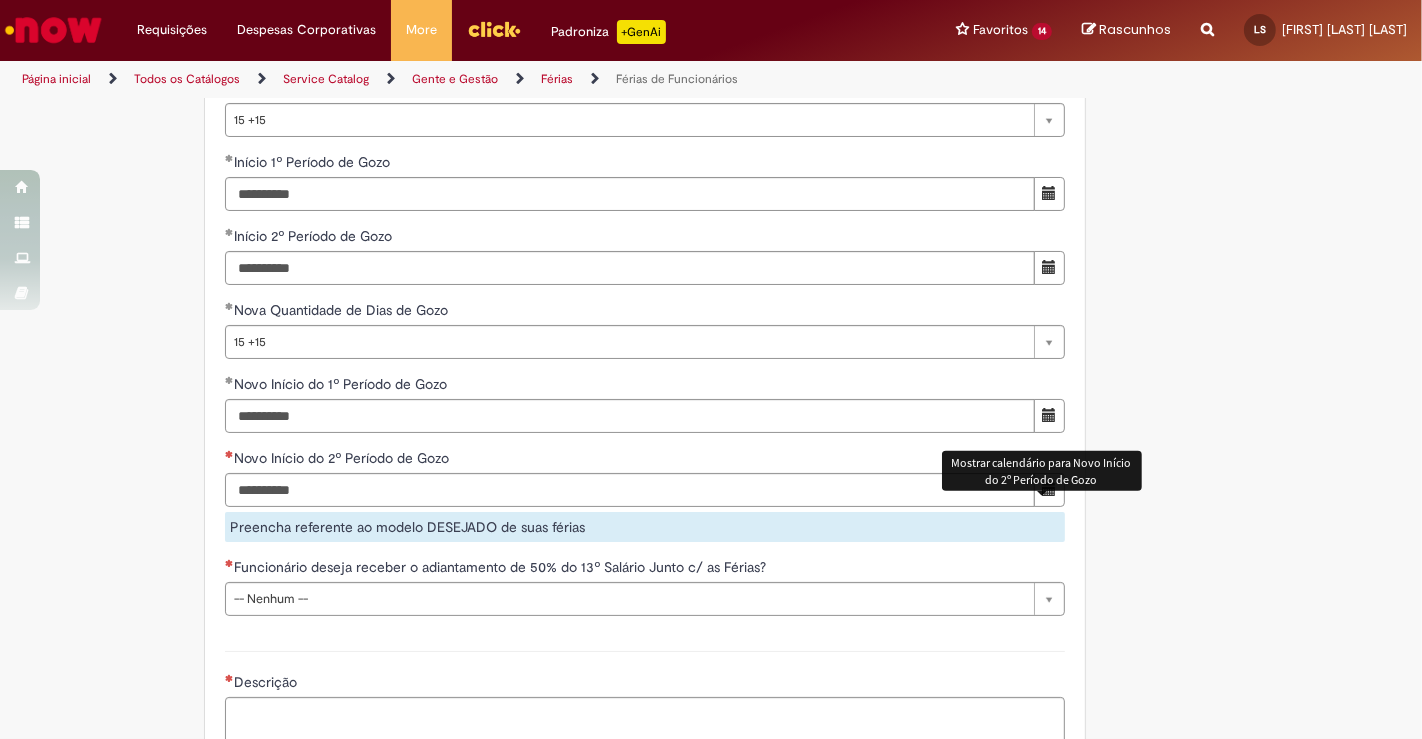 click at bounding box center (1049, 489) 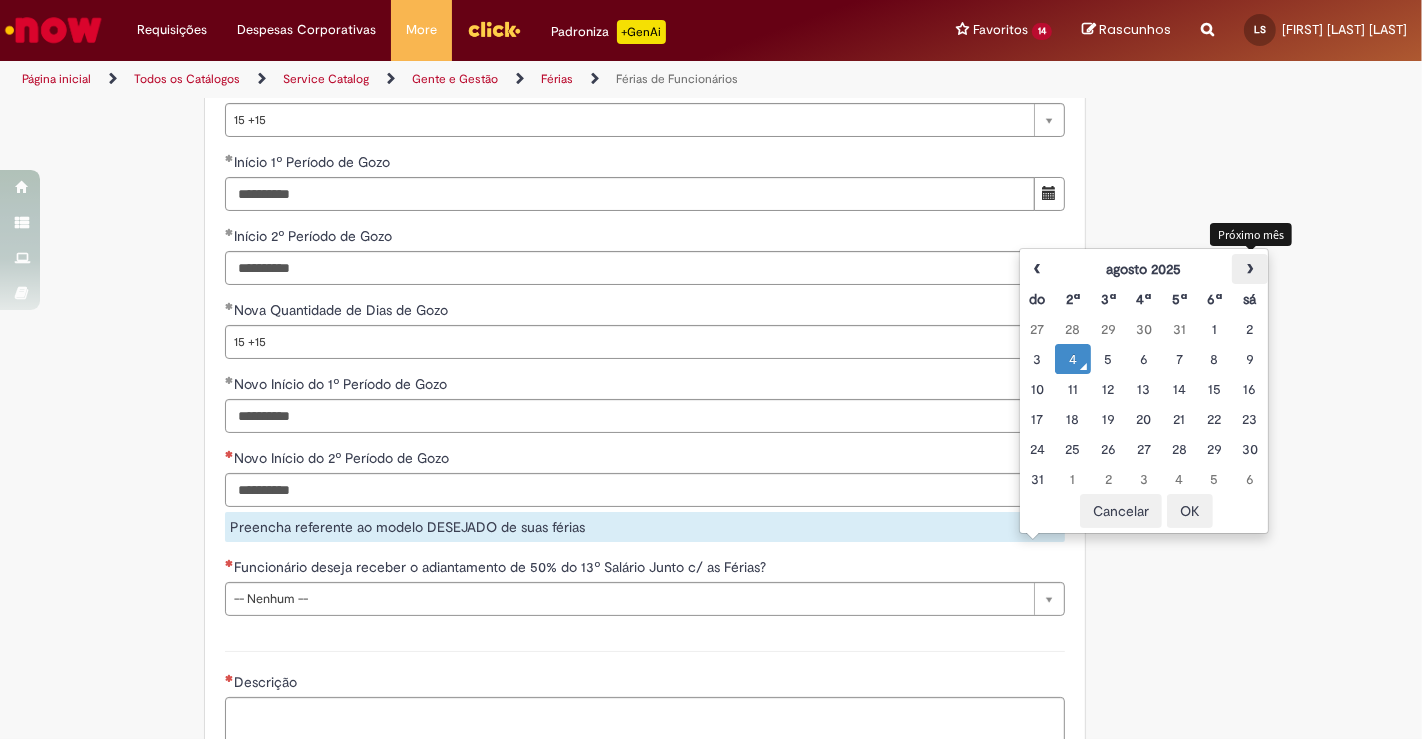 click on "›" at bounding box center (1249, 269) 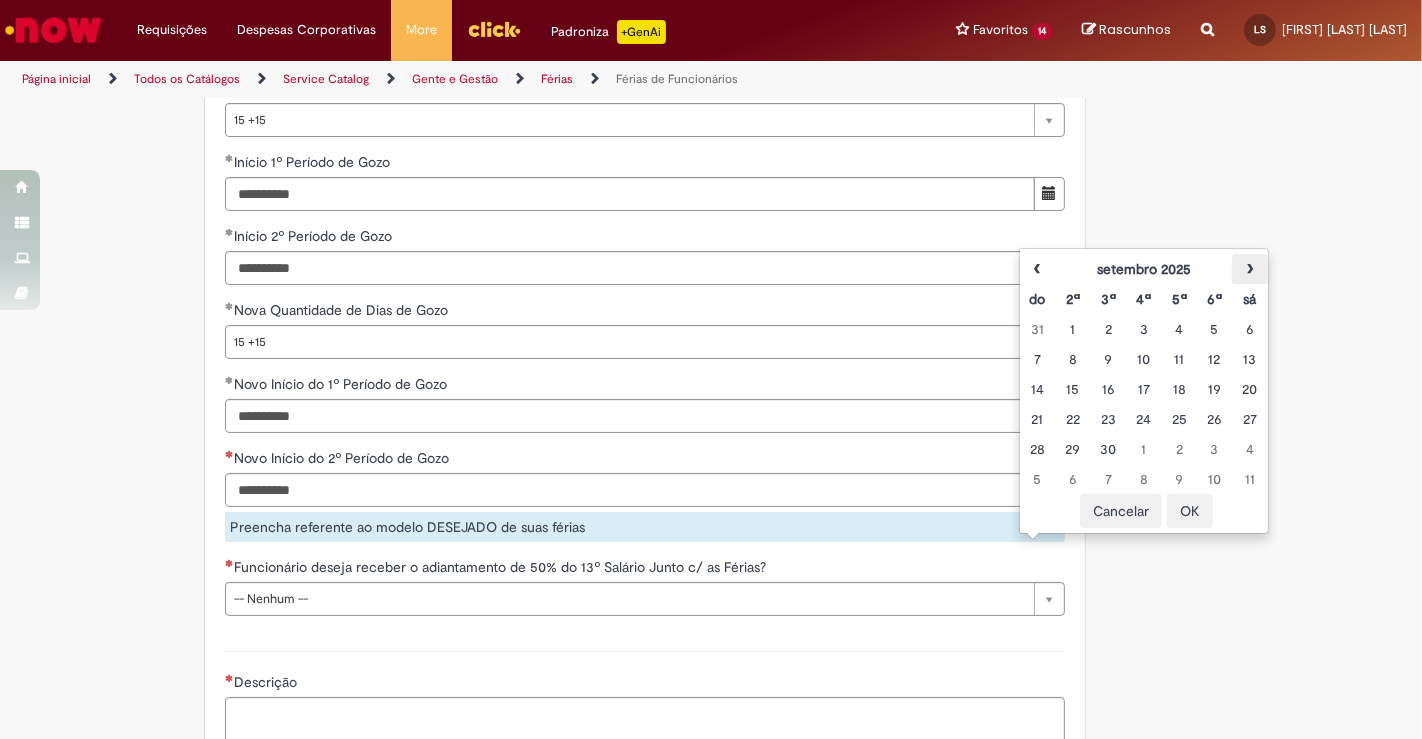click on "›" at bounding box center [1249, 269] 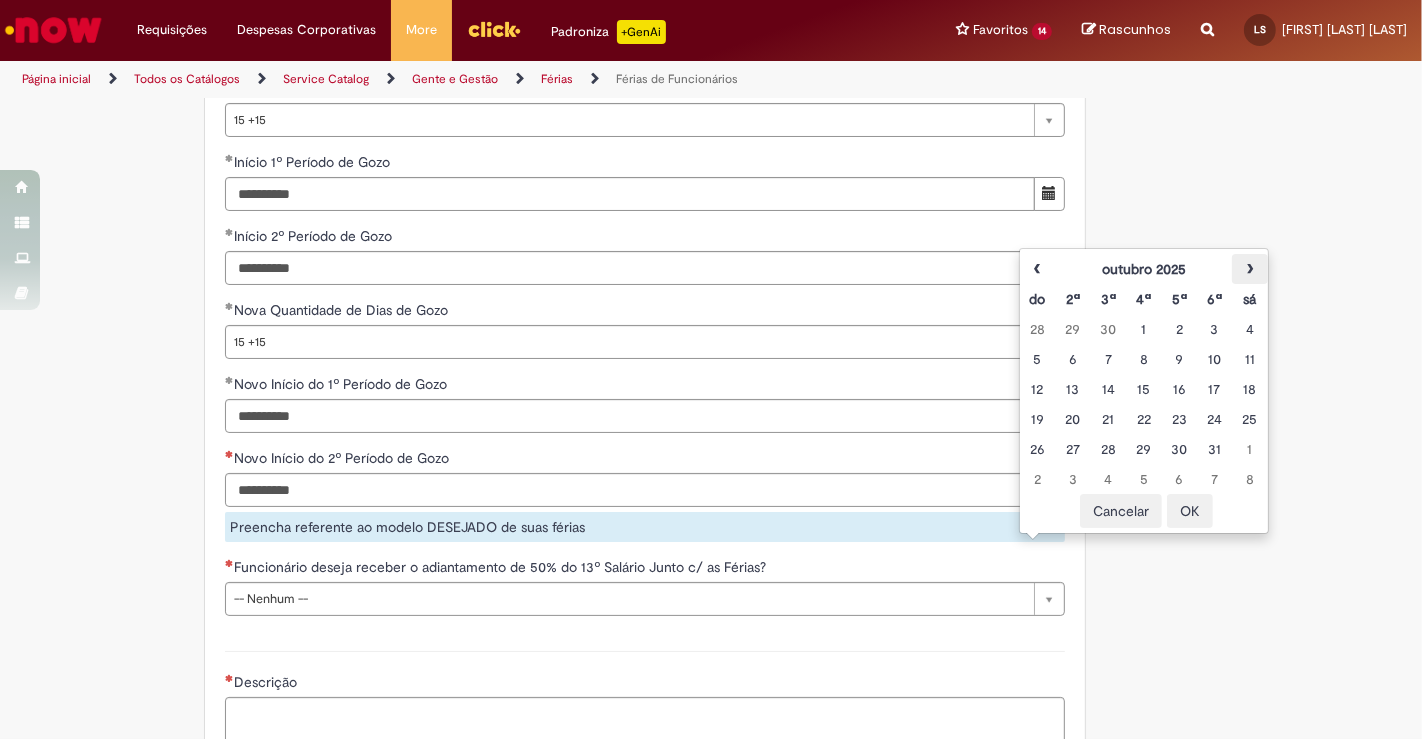 click on "›" at bounding box center (1249, 269) 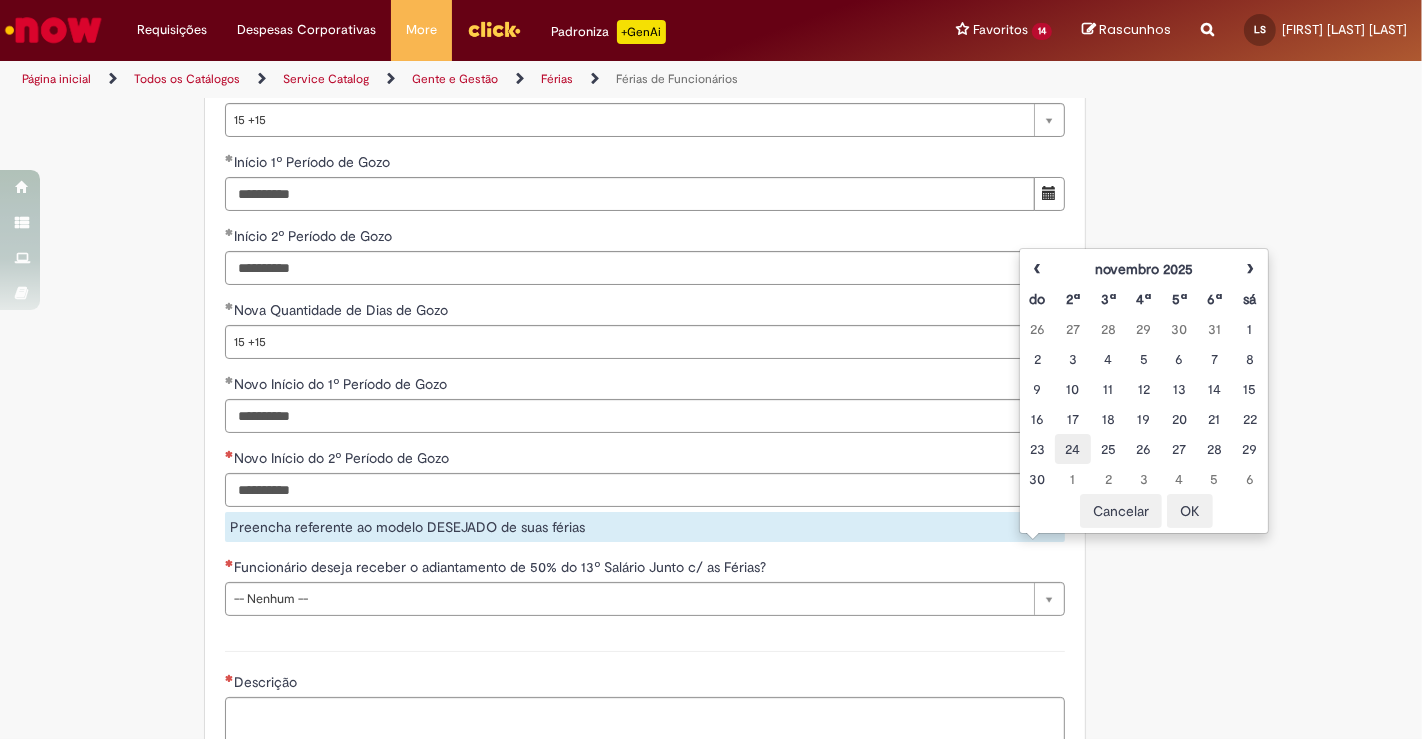 click on "24" at bounding box center (1072, 449) 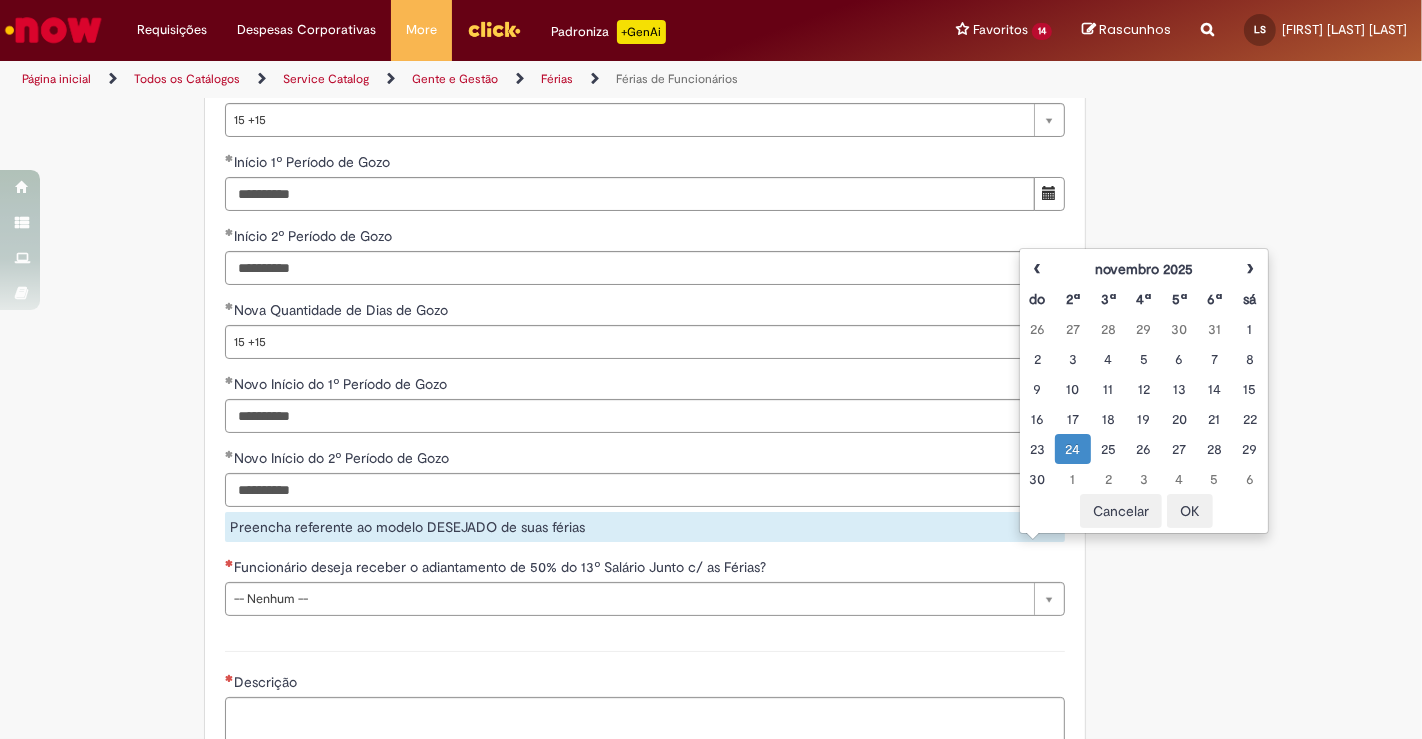click on "OK" at bounding box center [1190, 511] 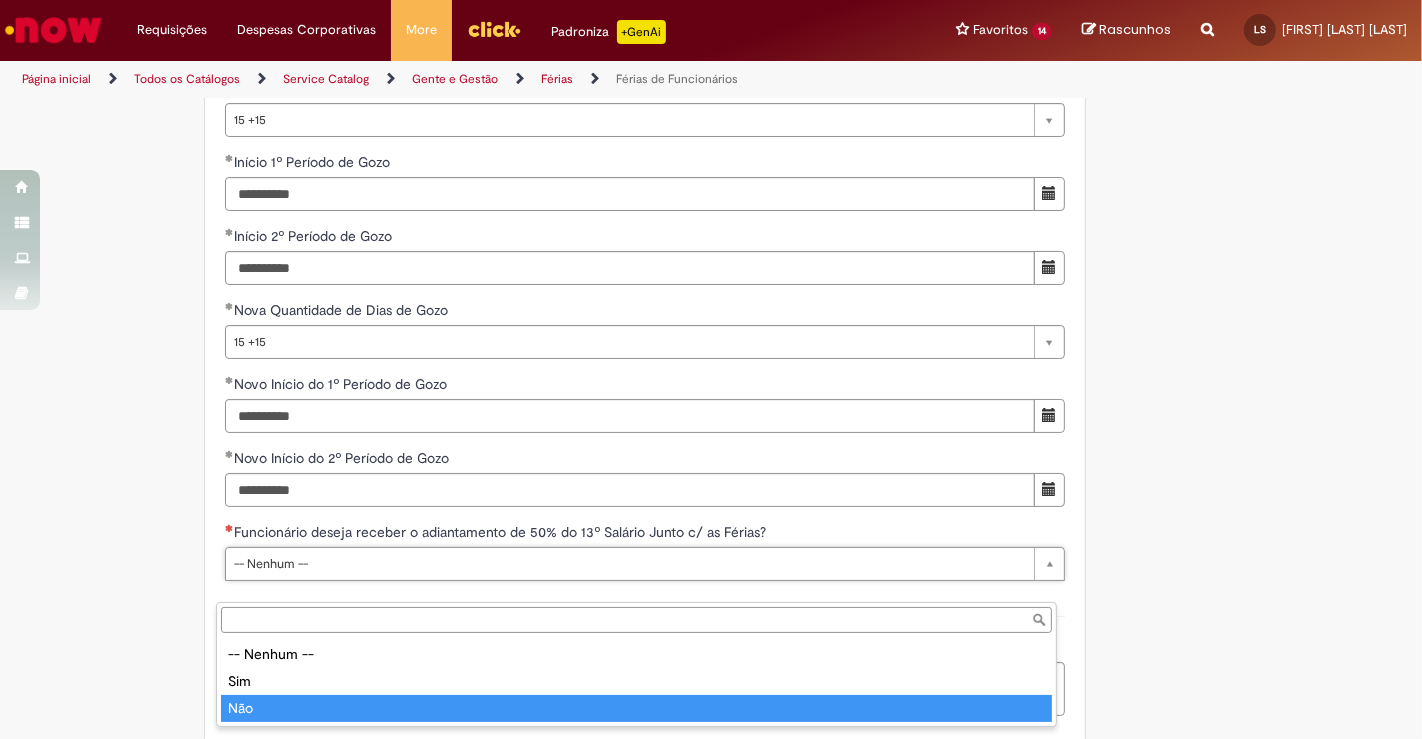 type on "***" 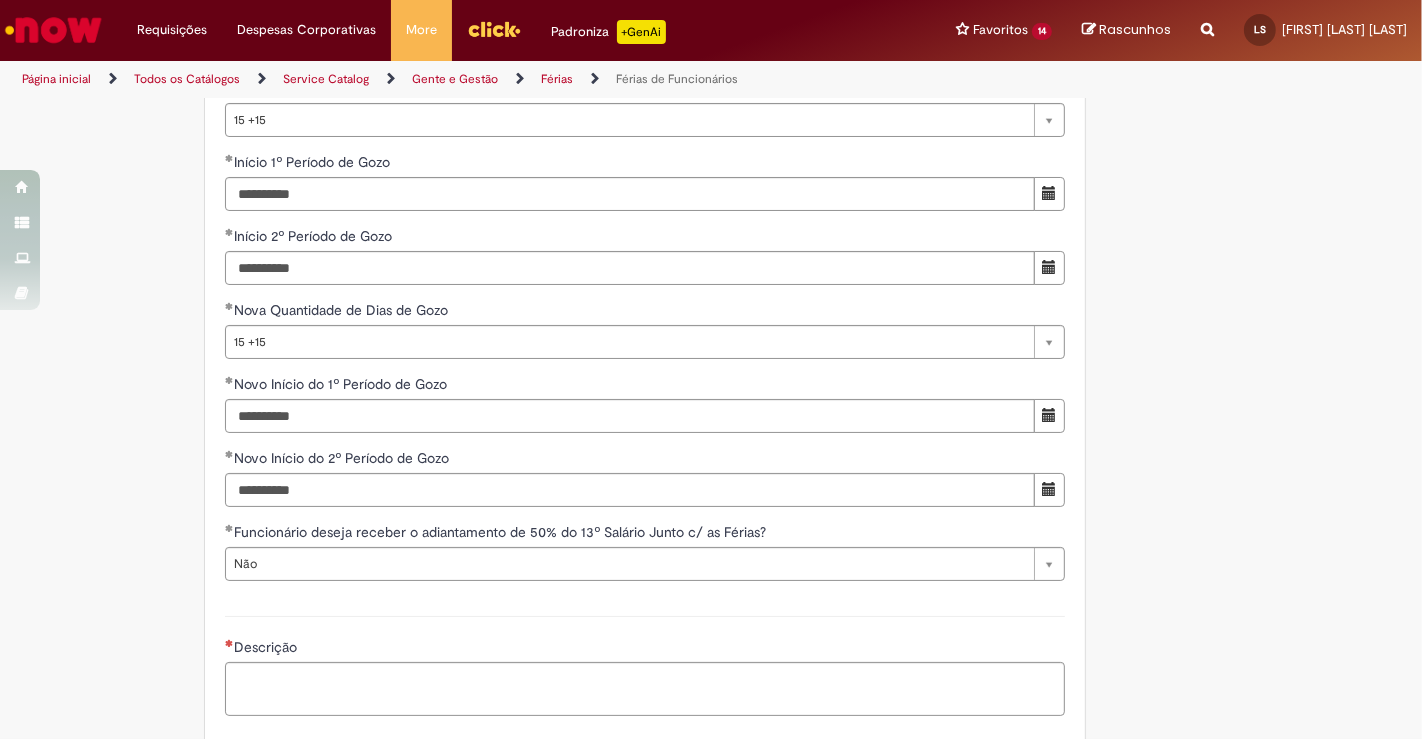 click on "**********" at bounding box center [645, 109] 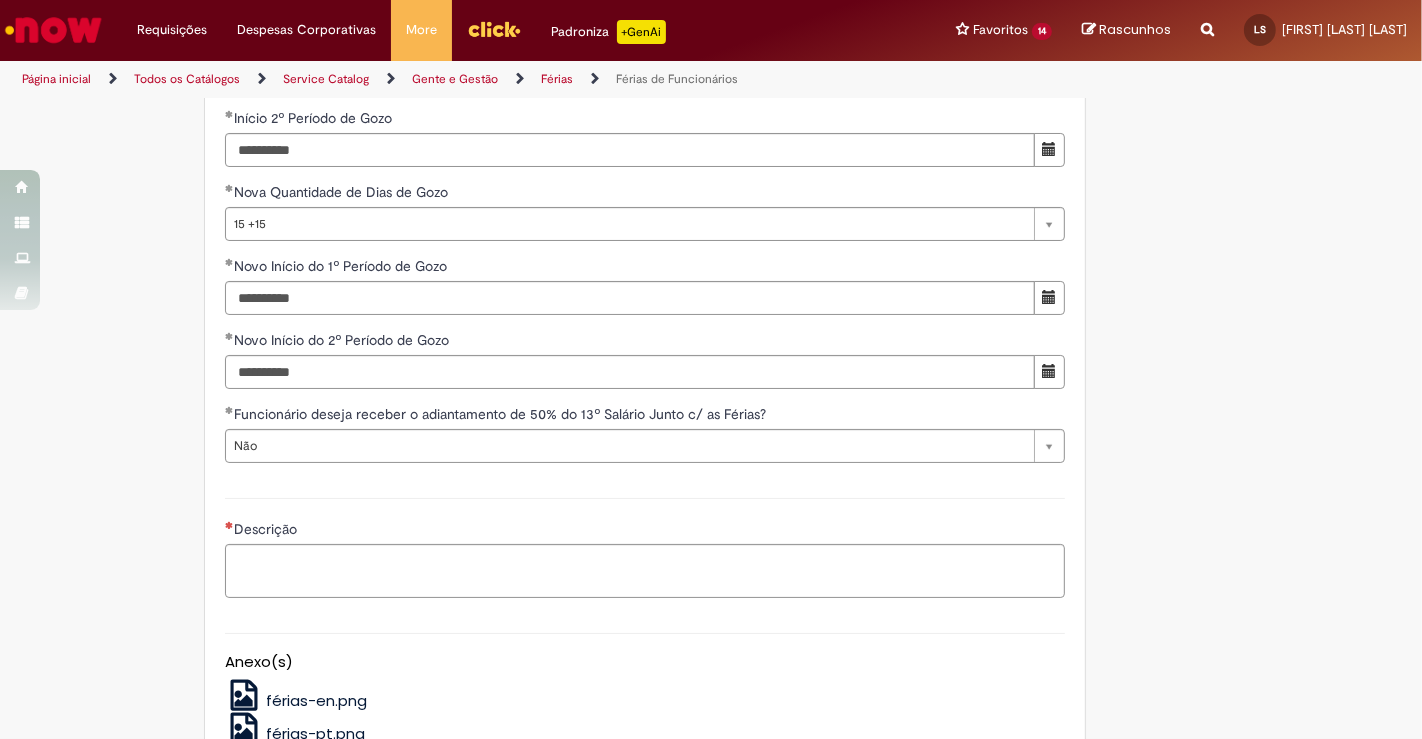 scroll, scrollTop: 1977, scrollLeft: 0, axis: vertical 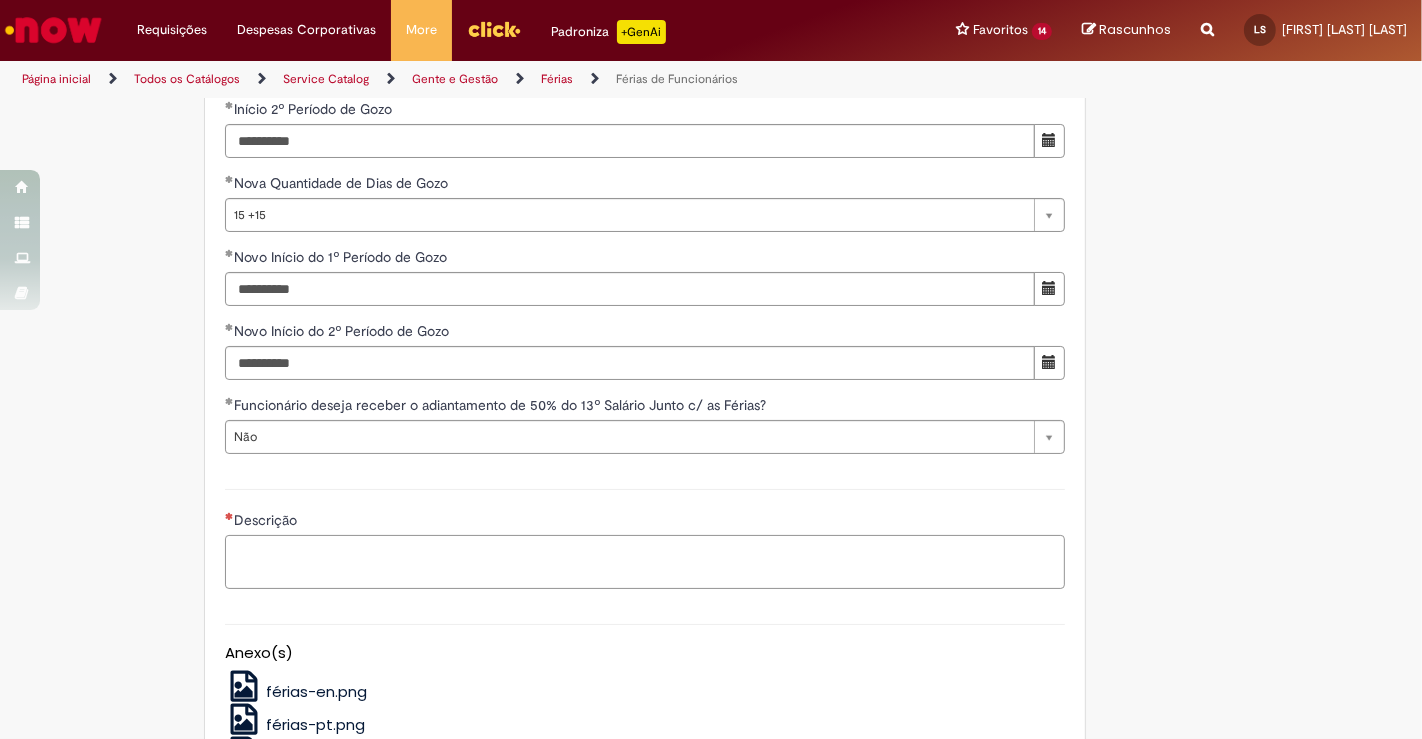click on "Descrição" at bounding box center [645, 561] 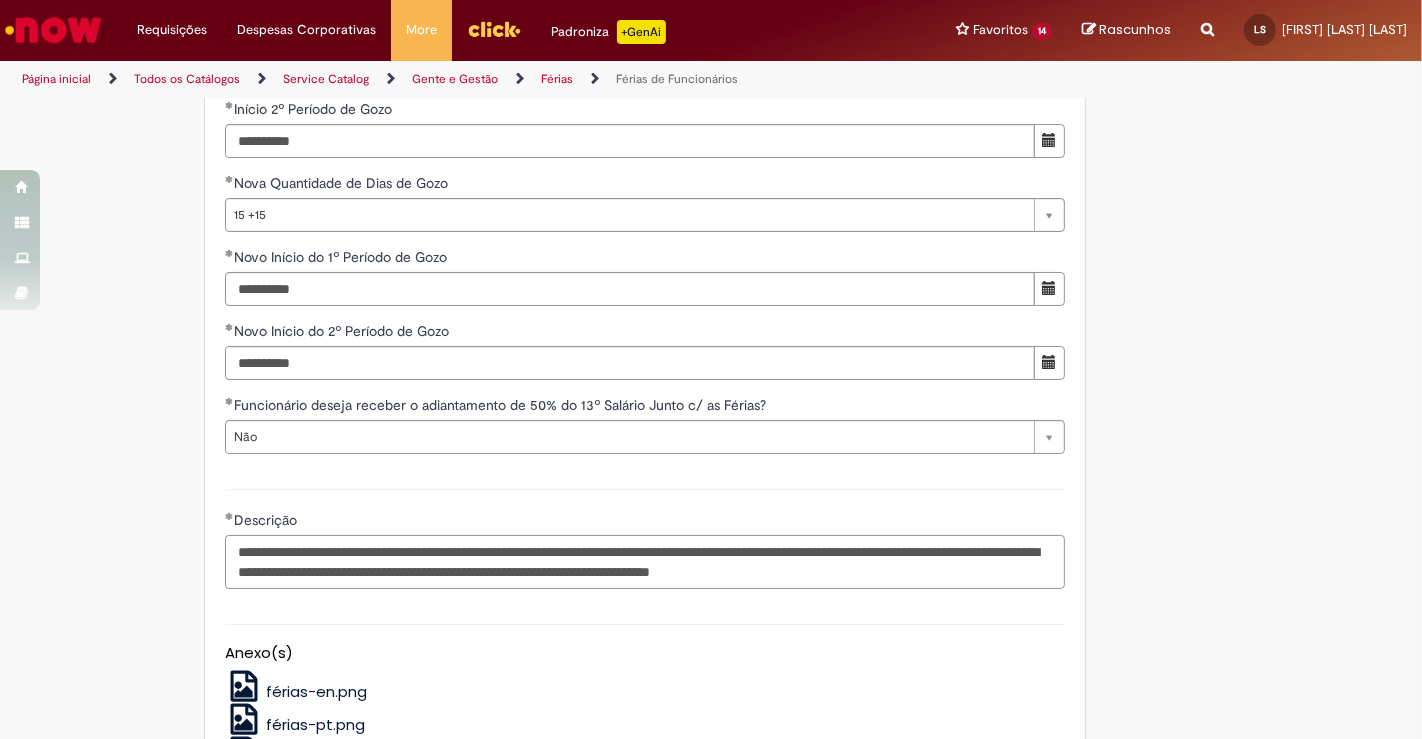 type on "**********" 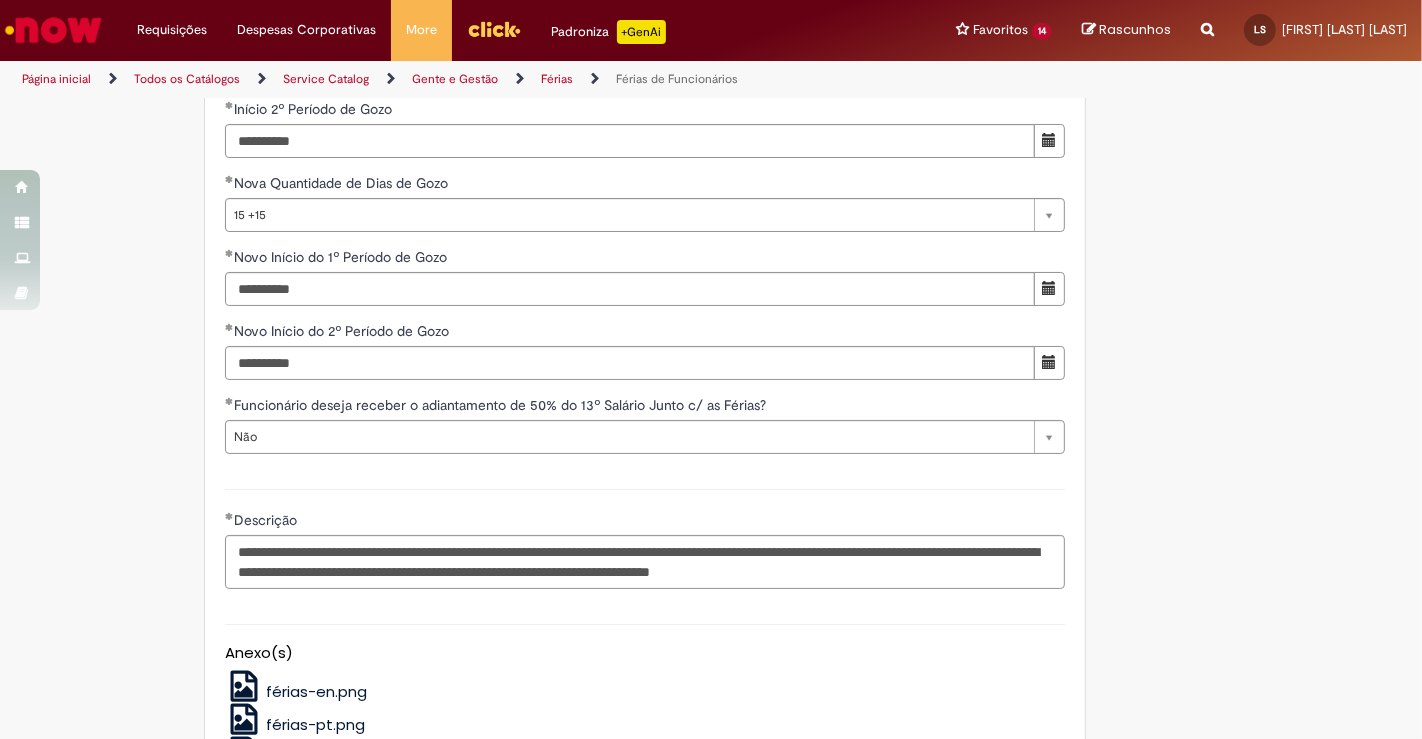 click on "Adicionar a Favoritos
Férias de Funcionários
Oferta destinada para esclarecimento de dúvidas e inclusões/exceções/cancelamentos de férias por exceções.
Utilize esta oferta:
Para ajustar, cancelar ou incluir férias com menos de 35 dias para o início;
Para fracionar suas férias em 03 períodos (se elegível);
Caso Click apresente alguma instabilidade no serviço de Férias que, mesmo após você abrir um  incidente  (e tiver evidência do número), não for corrigido por completo ou  em tempo de ajustar no próprio sistema;
> Para incluir, alterar ou cancelar Férias dentro do prazo de 35 dias de antecedência, é só acessar  Portal Click  > Você > Férias; > Para acessar a Diretriz de Férias, basta  clicar aqui
> Ficou com dúvidas sobre Férias via Termo? É só acessar a   FAQ – Fluxo de alteração de férias por exceção no Click Dúvidas Trabalhistas ." at bounding box center [711, -445] 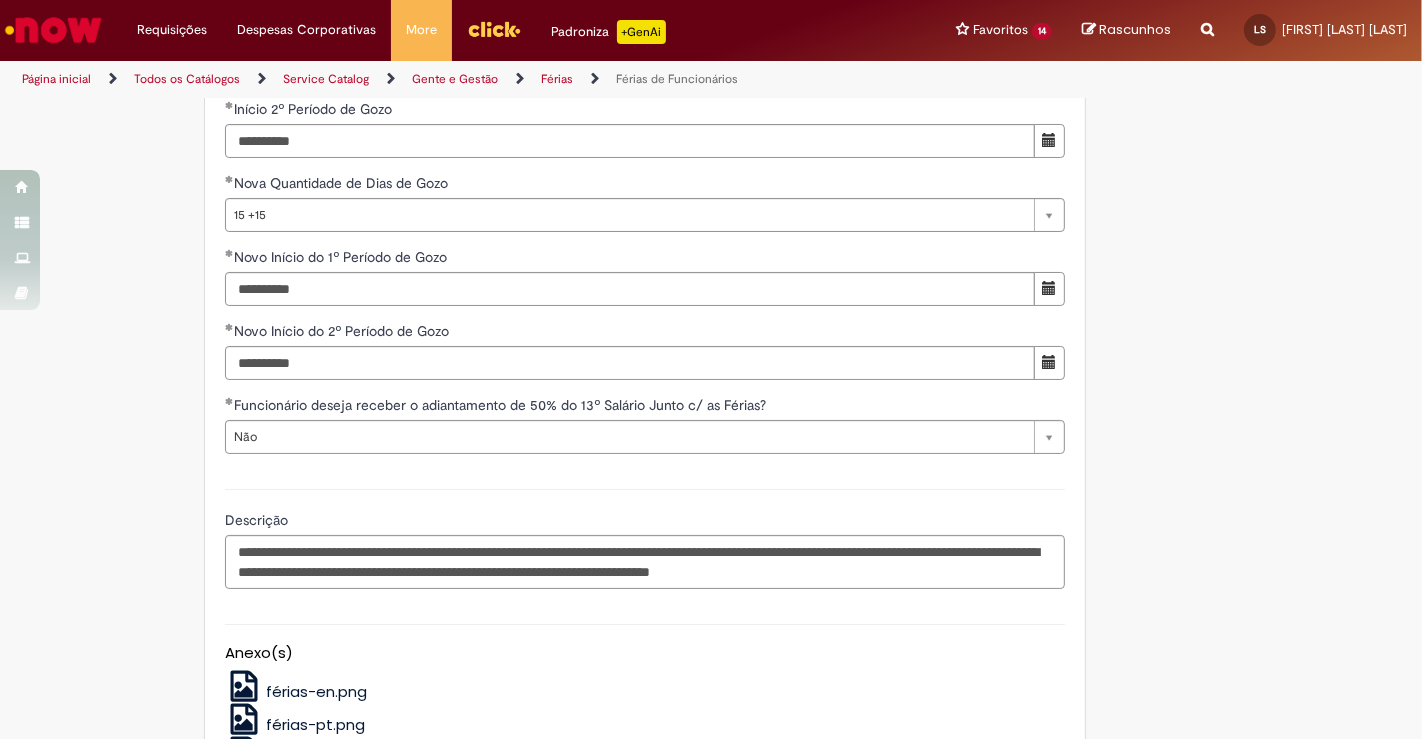 drag, startPoint x: 149, startPoint y: 583, endPoint x: 171, endPoint y: 582, distance: 22.022715 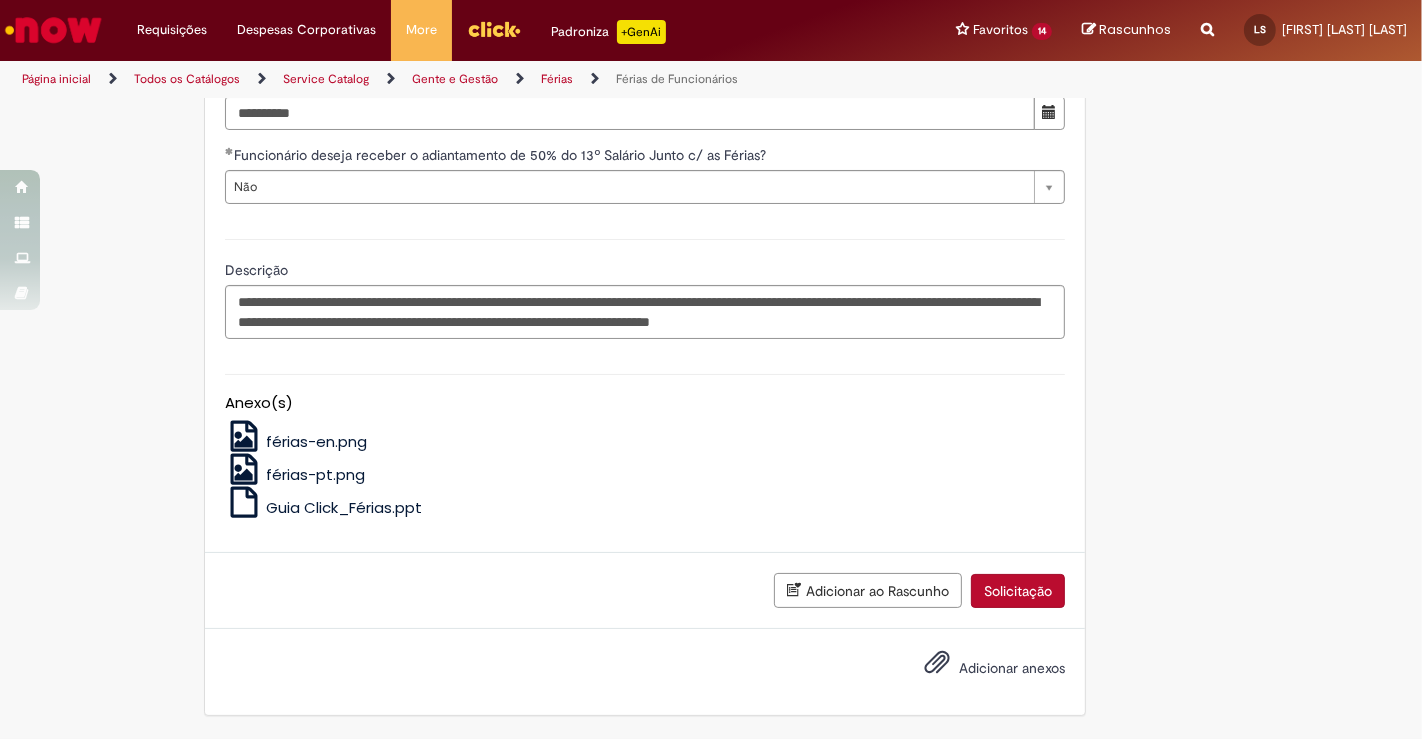 scroll, scrollTop: 2251, scrollLeft: 0, axis: vertical 